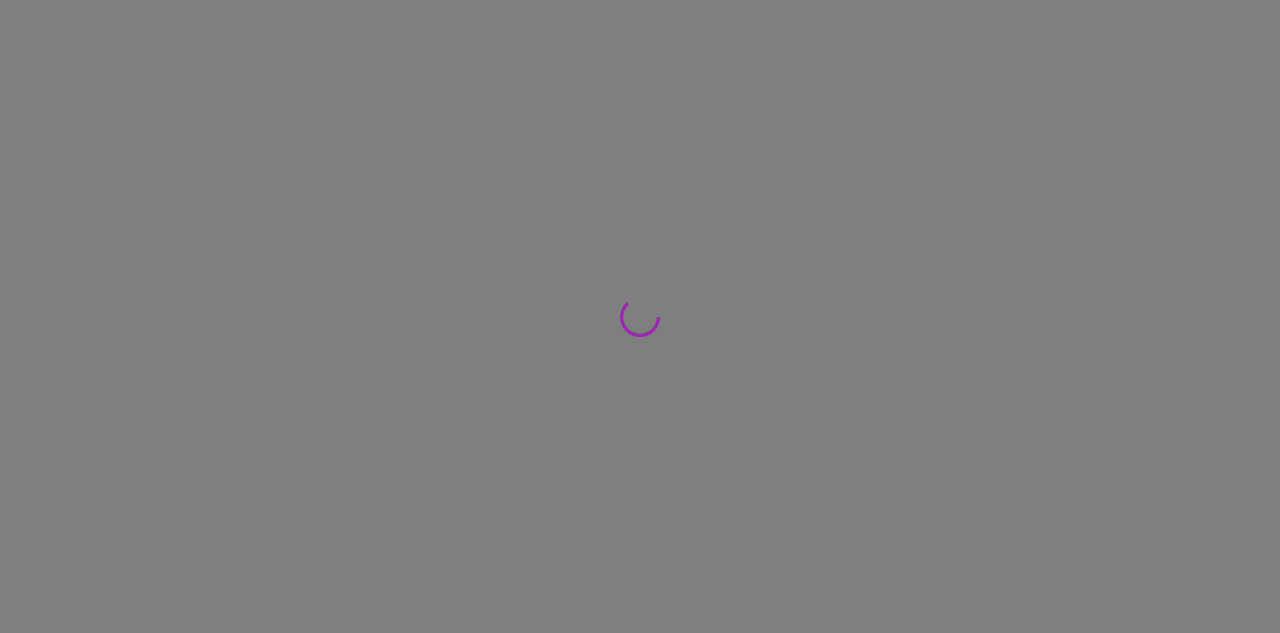 scroll, scrollTop: 0, scrollLeft: 0, axis: both 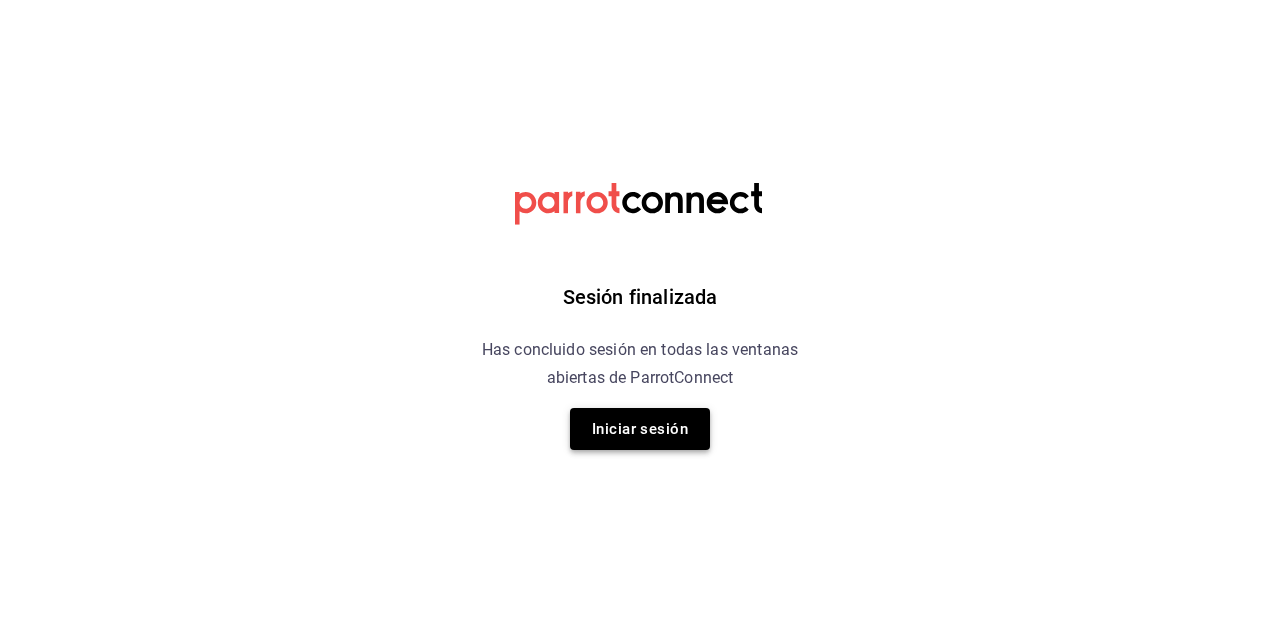 click on "Iniciar sesión" at bounding box center [640, 429] 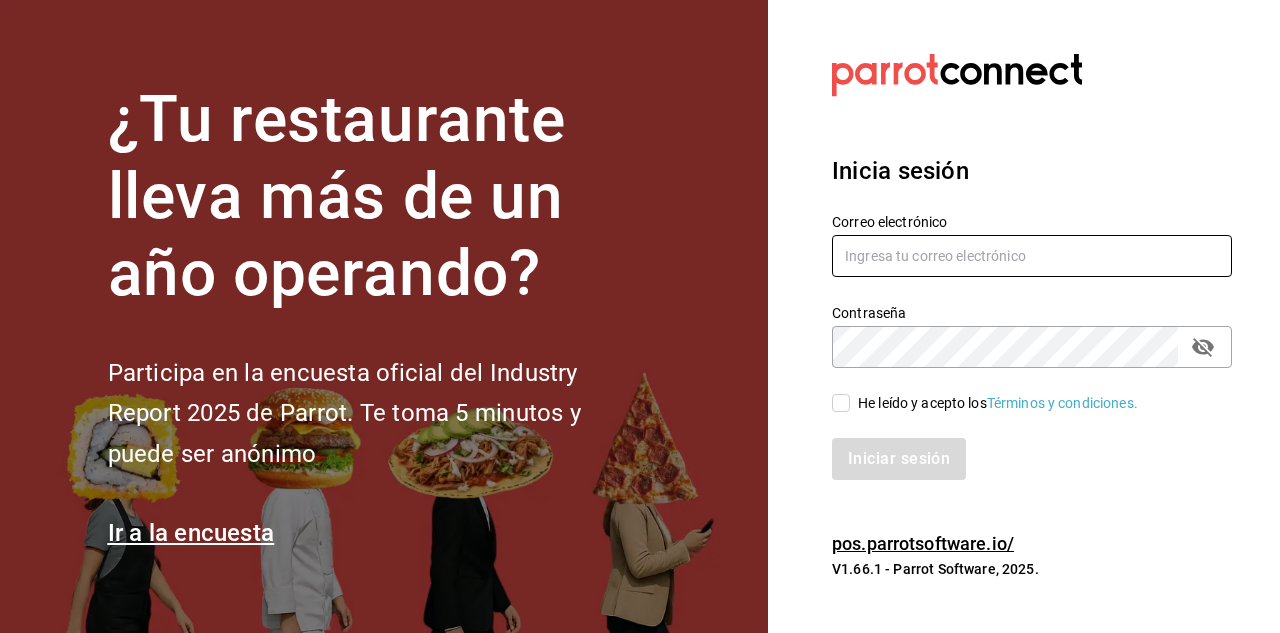 type on "[USERNAME]@[DOMAIN]" 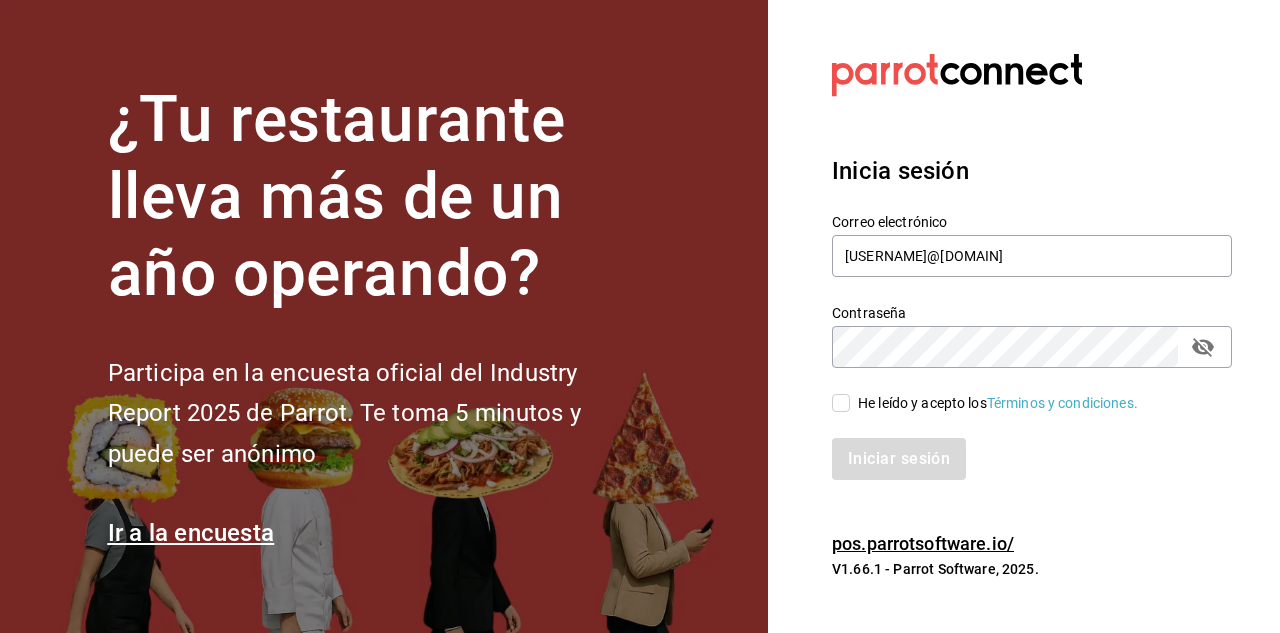 click on "Iniciar sesión" at bounding box center (1020, 447) 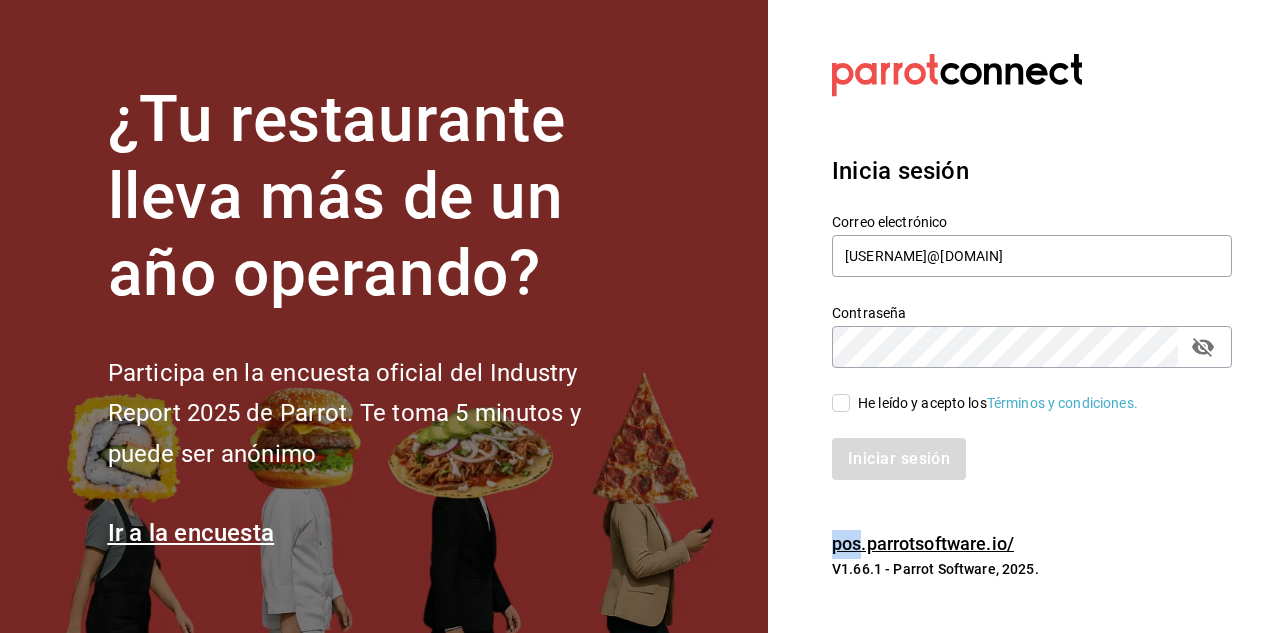 click on "He leído y acepto los  Términos y condiciones." at bounding box center (841, 403) 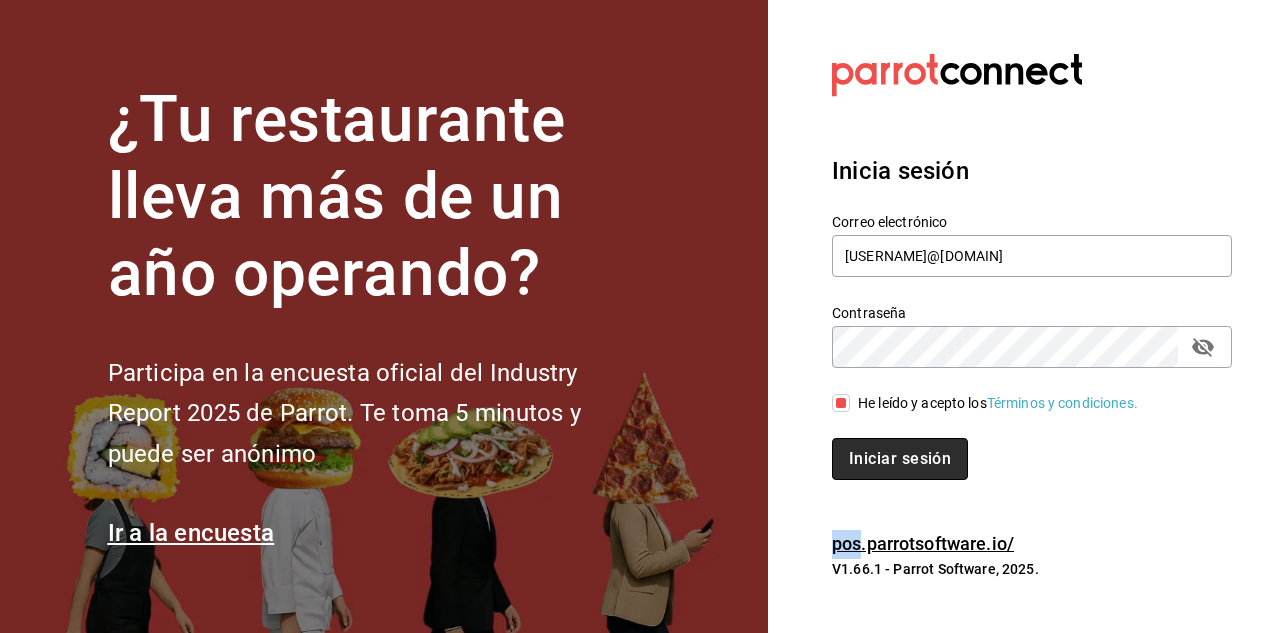 click on "Iniciar sesión" at bounding box center (900, 459) 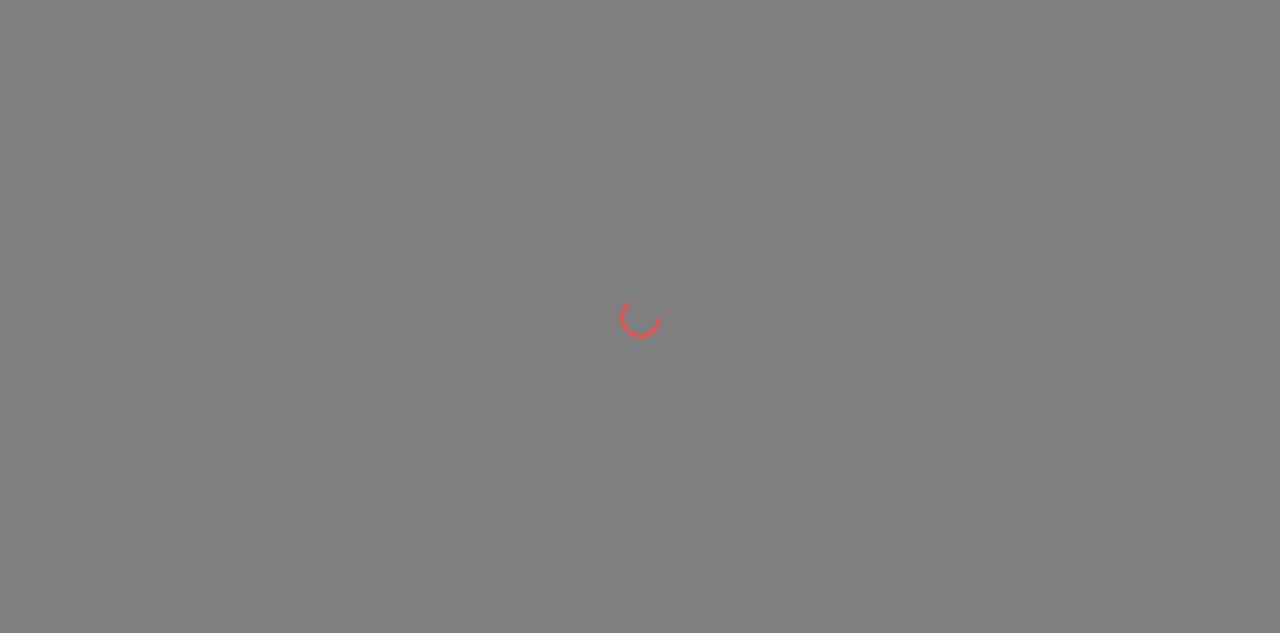 scroll, scrollTop: 0, scrollLeft: 0, axis: both 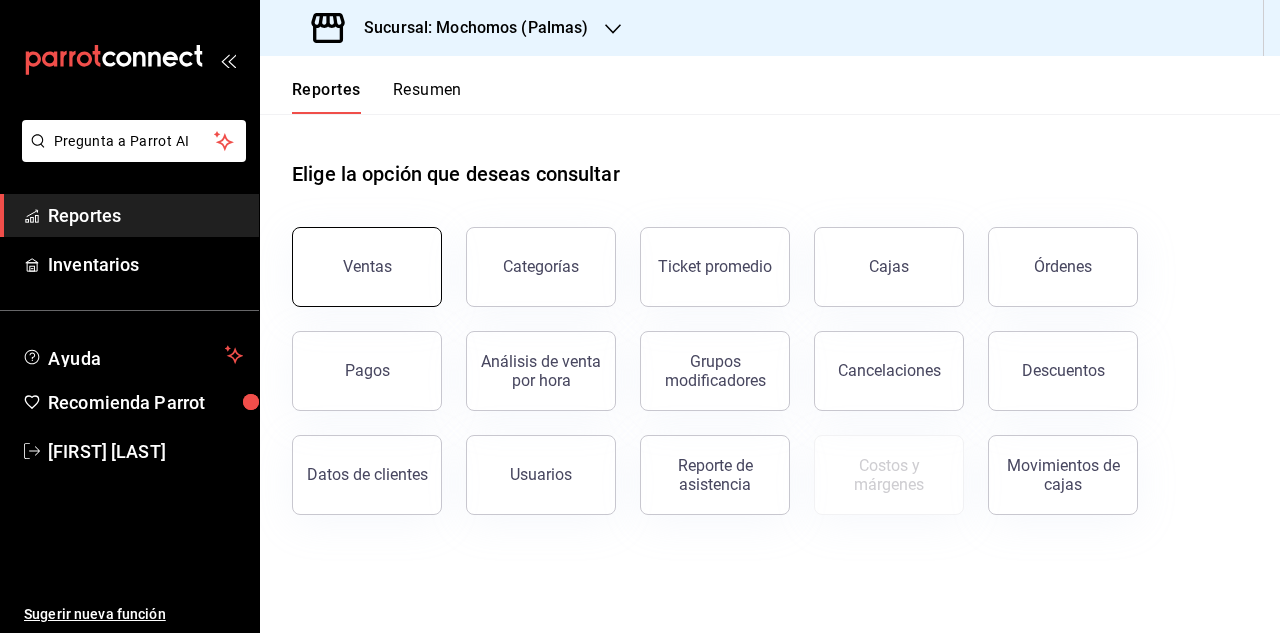 click on "Ventas" at bounding box center (367, 267) 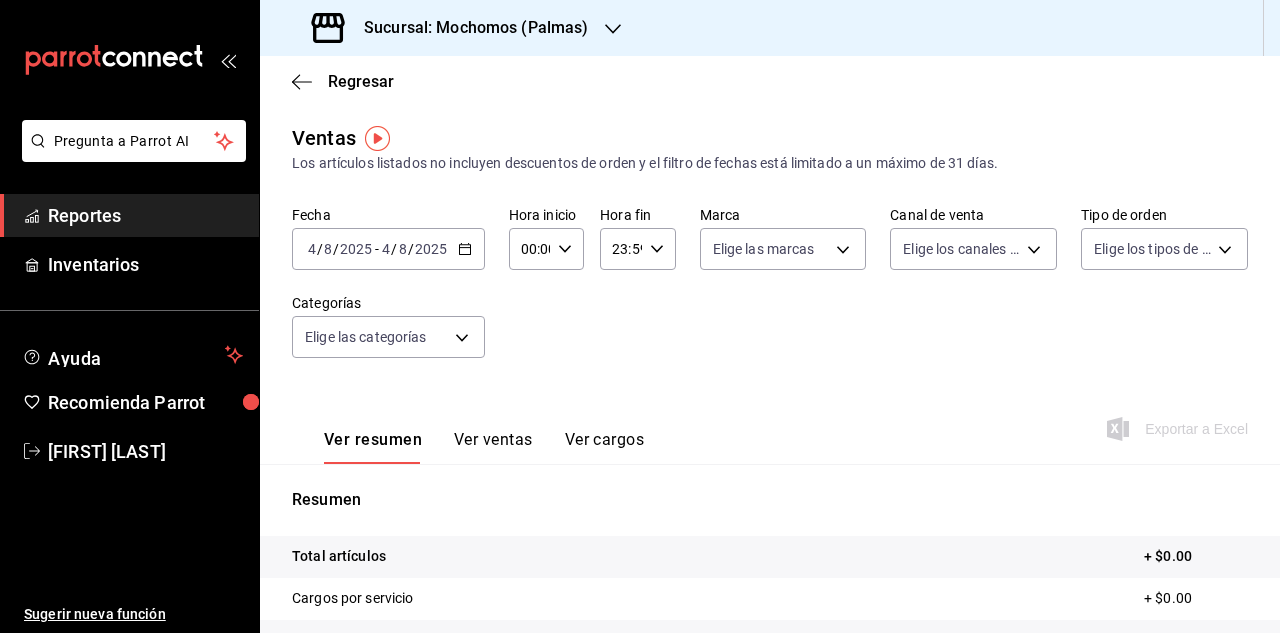 click 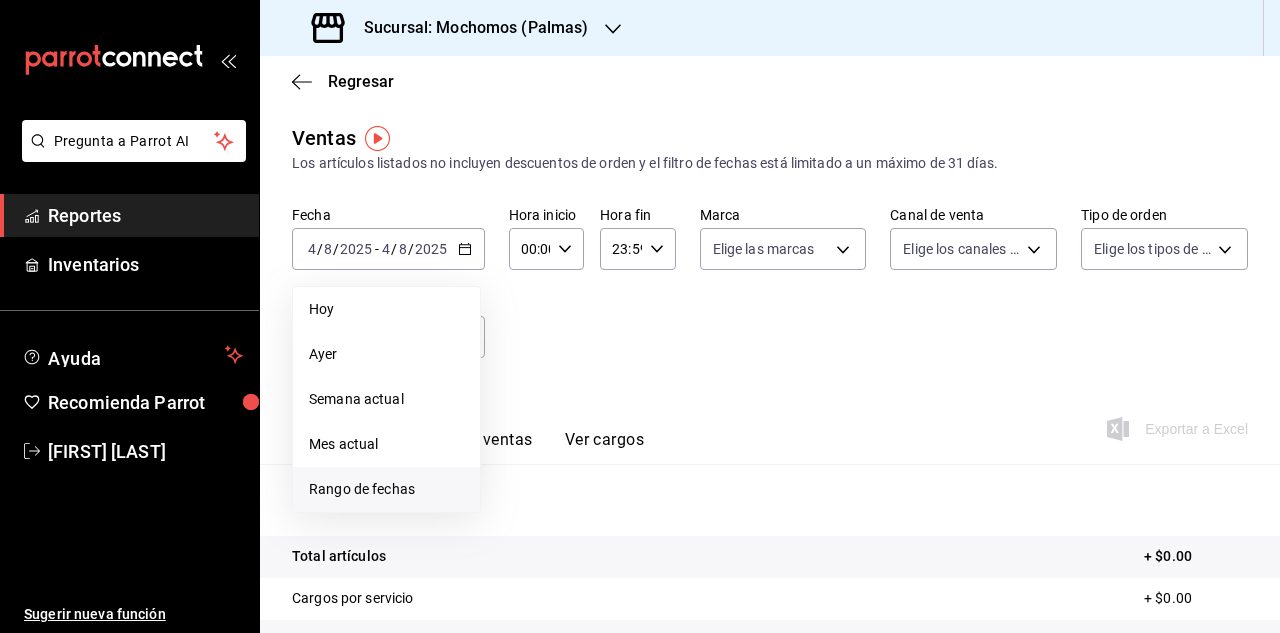 click on "Rango de fechas" at bounding box center [386, 489] 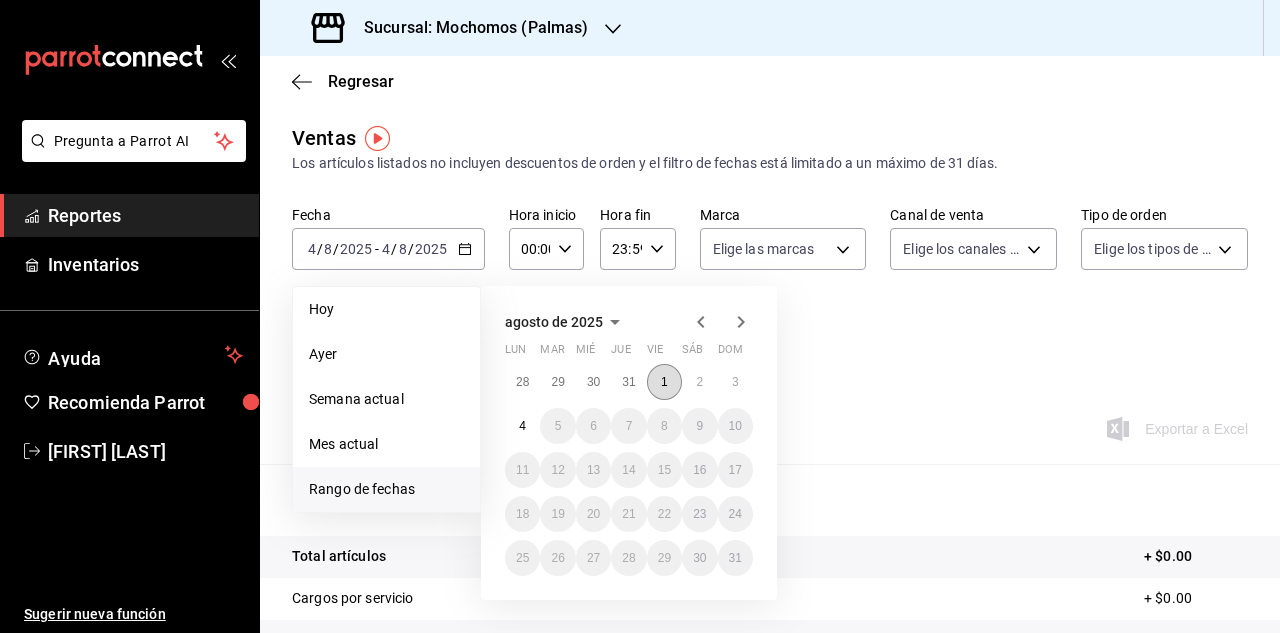 click on "1" at bounding box center [664, 382] 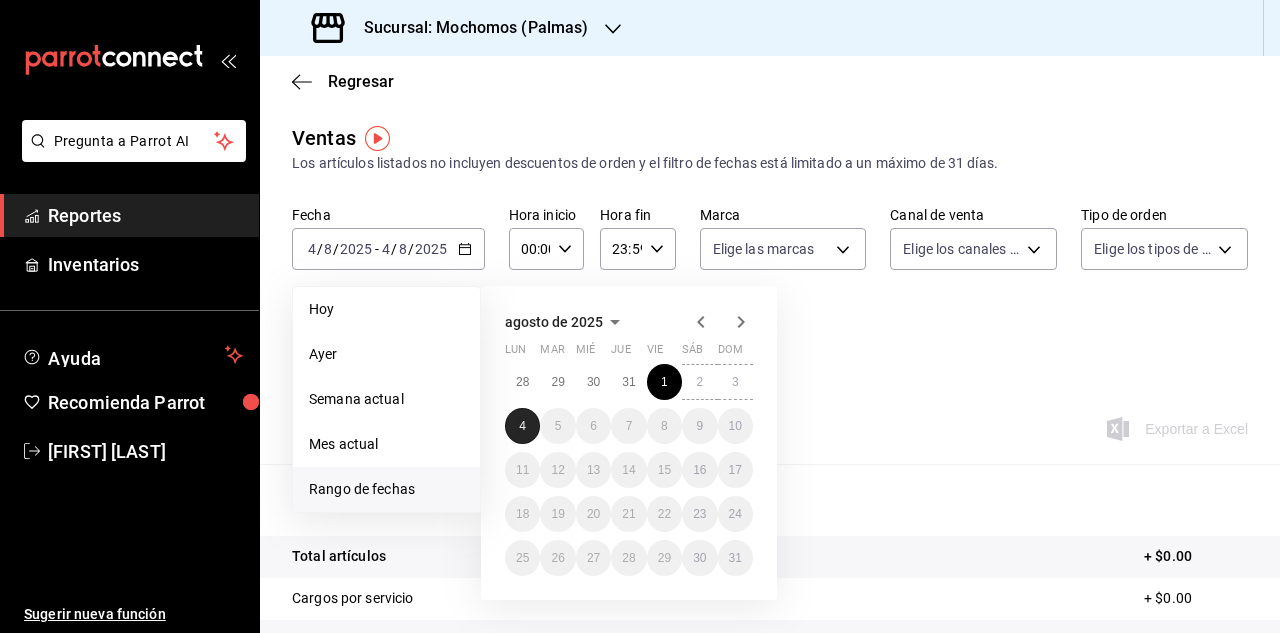 click on "4" at bounding box center (522, 426) 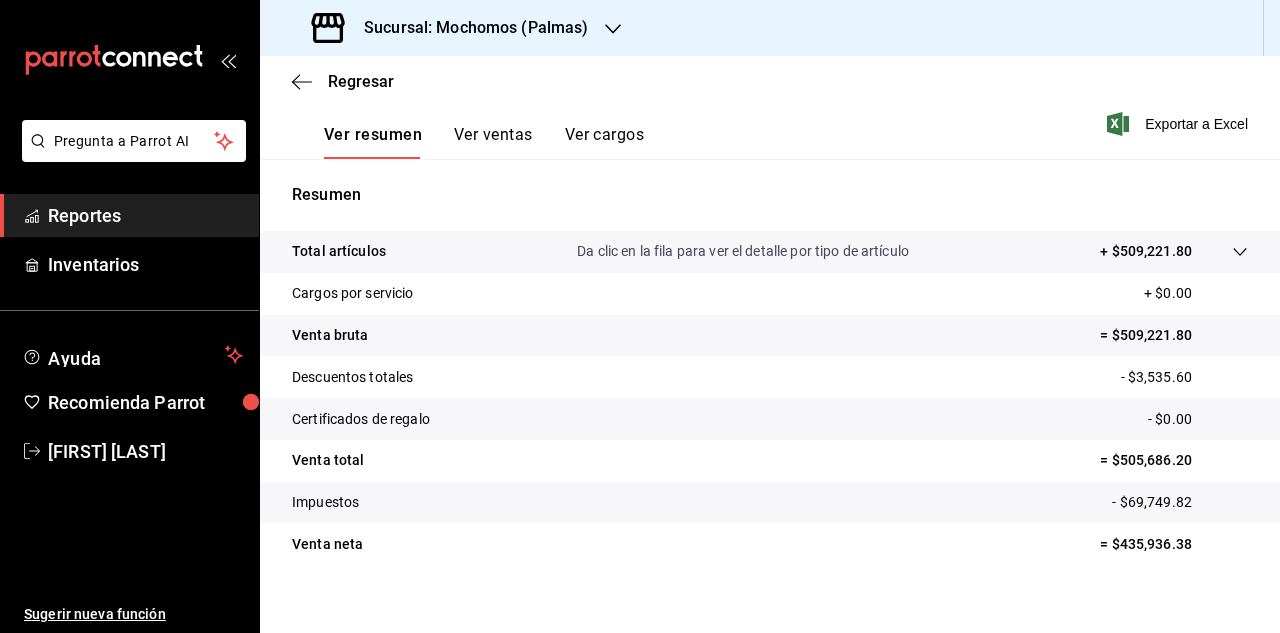 scroll, scrollTop: 0, scrollLeft: 0, axis: both 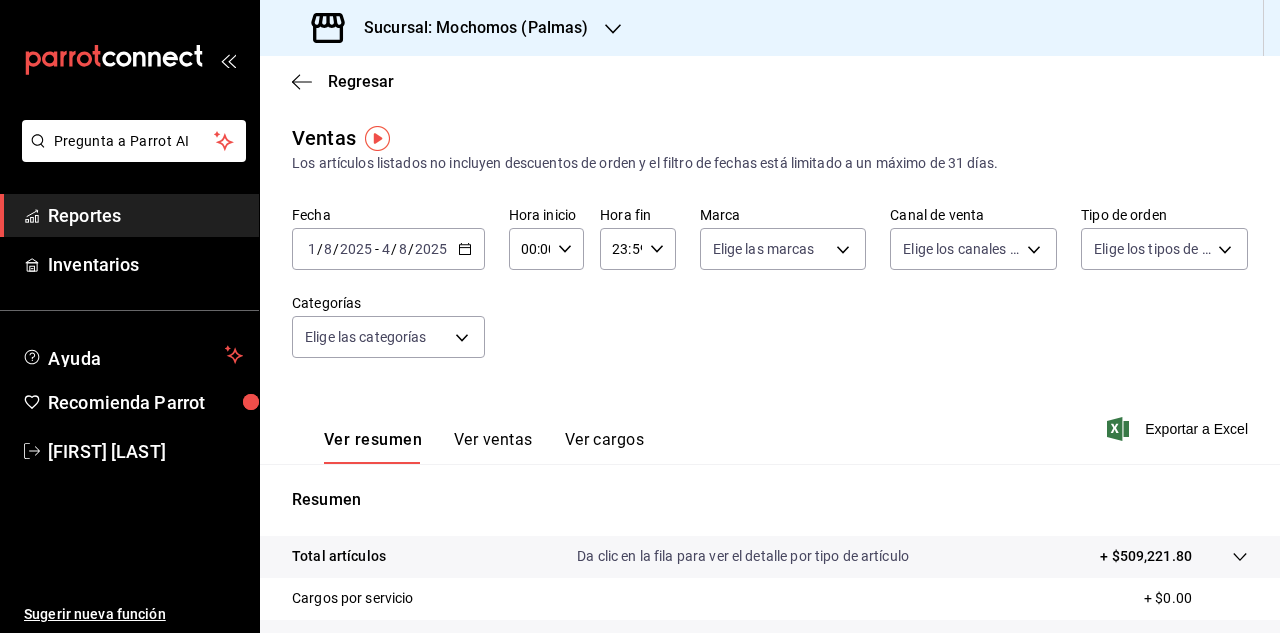 click 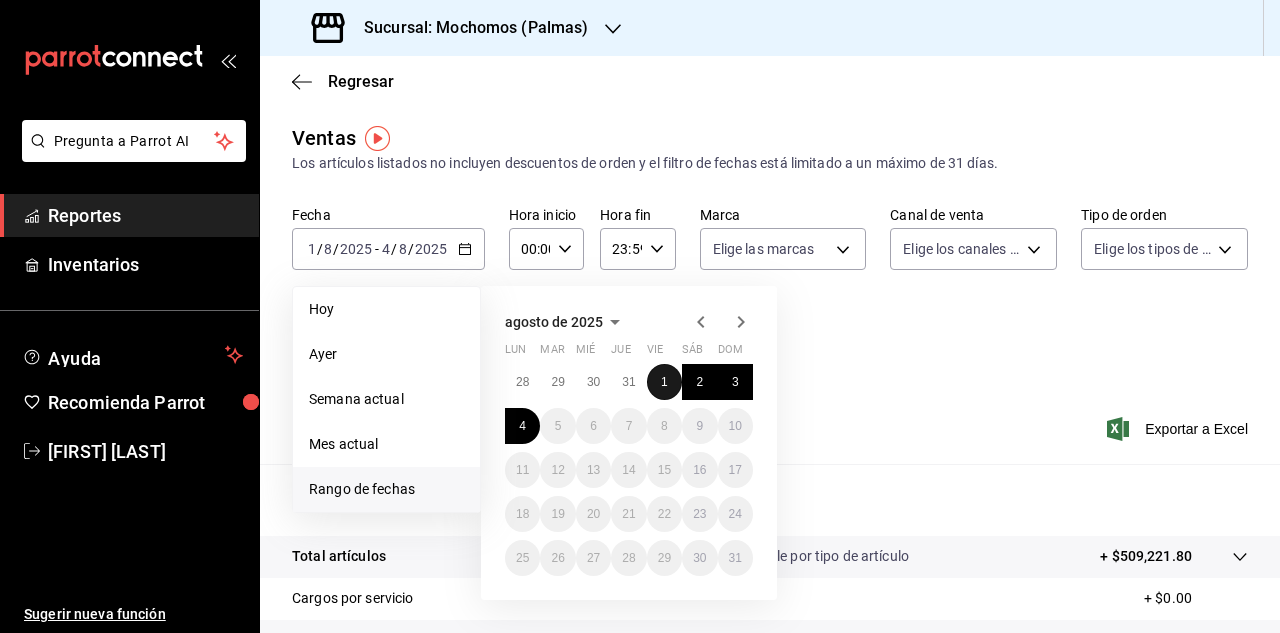 click on "1" at bounding box center (664, 382) 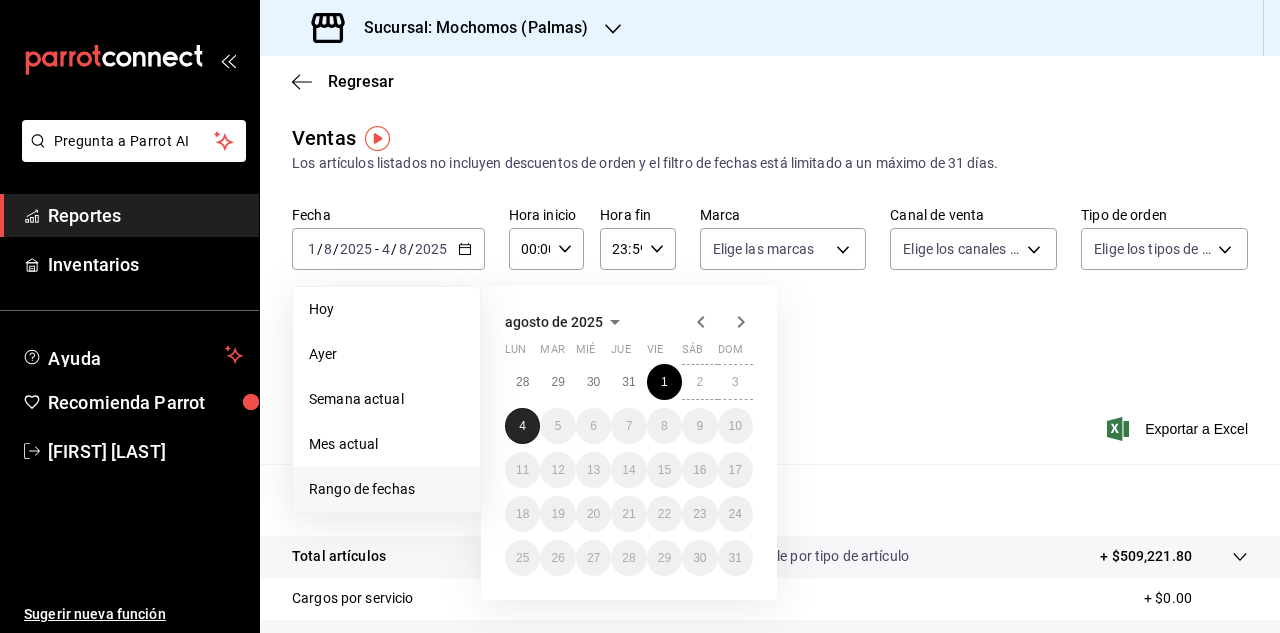 click on "4" at bounding box center (522, 426) 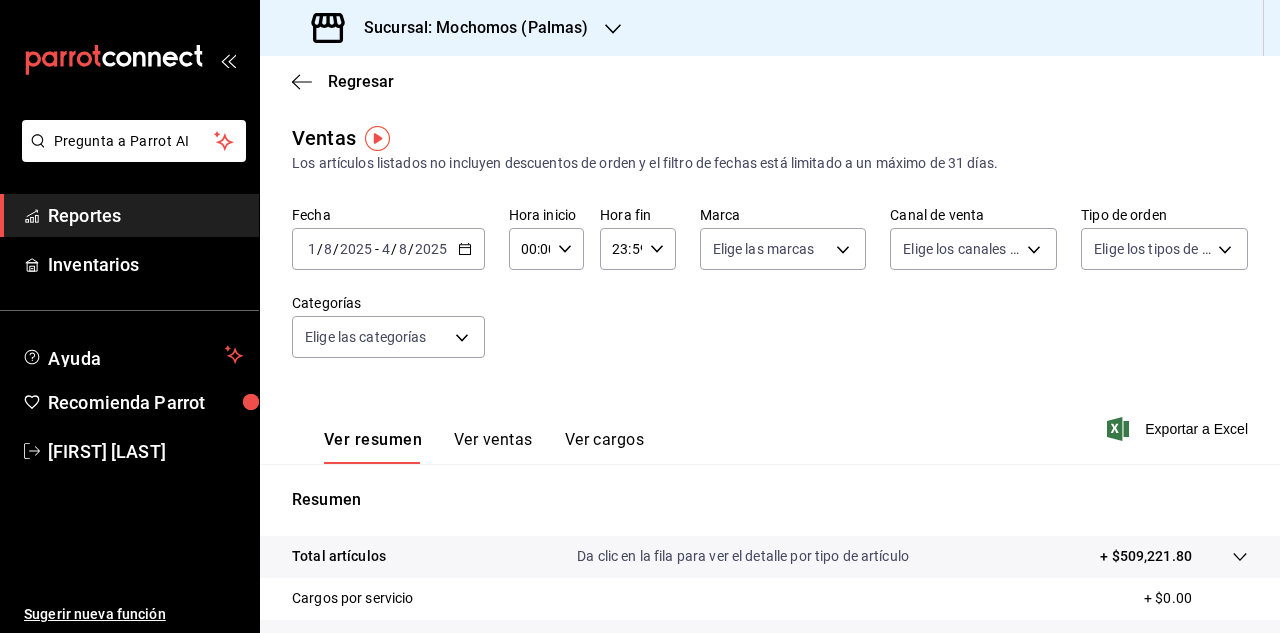 click 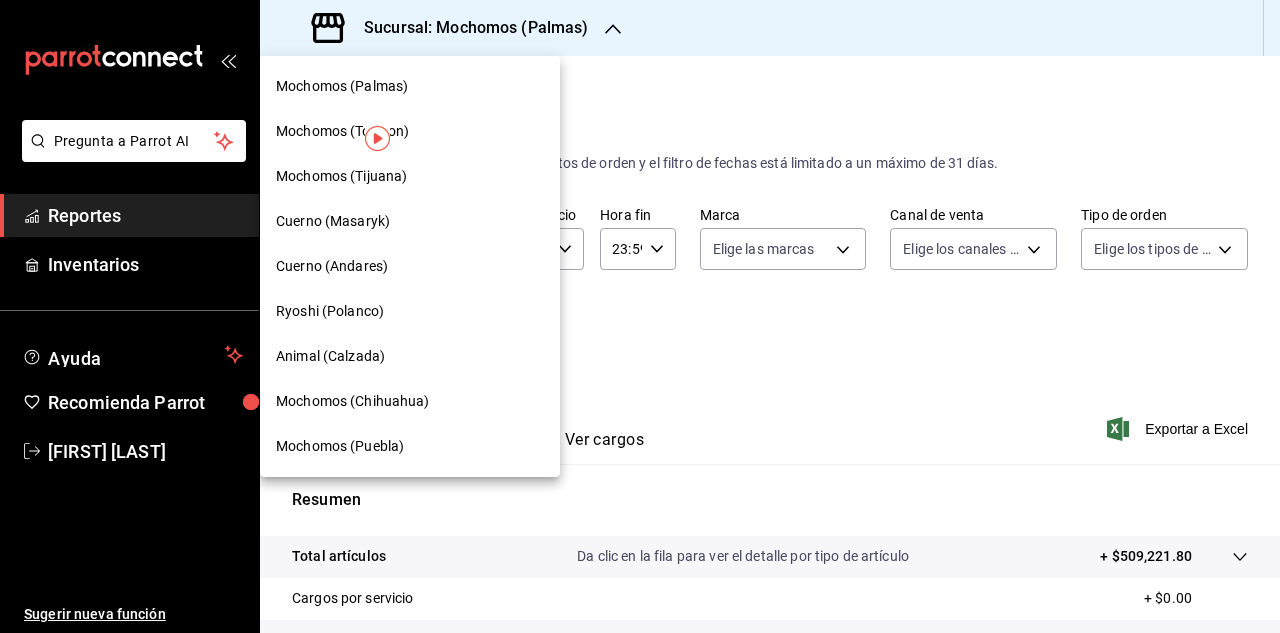 click on "Cuerno (Masaryk)" at bounding box center [333, 221] 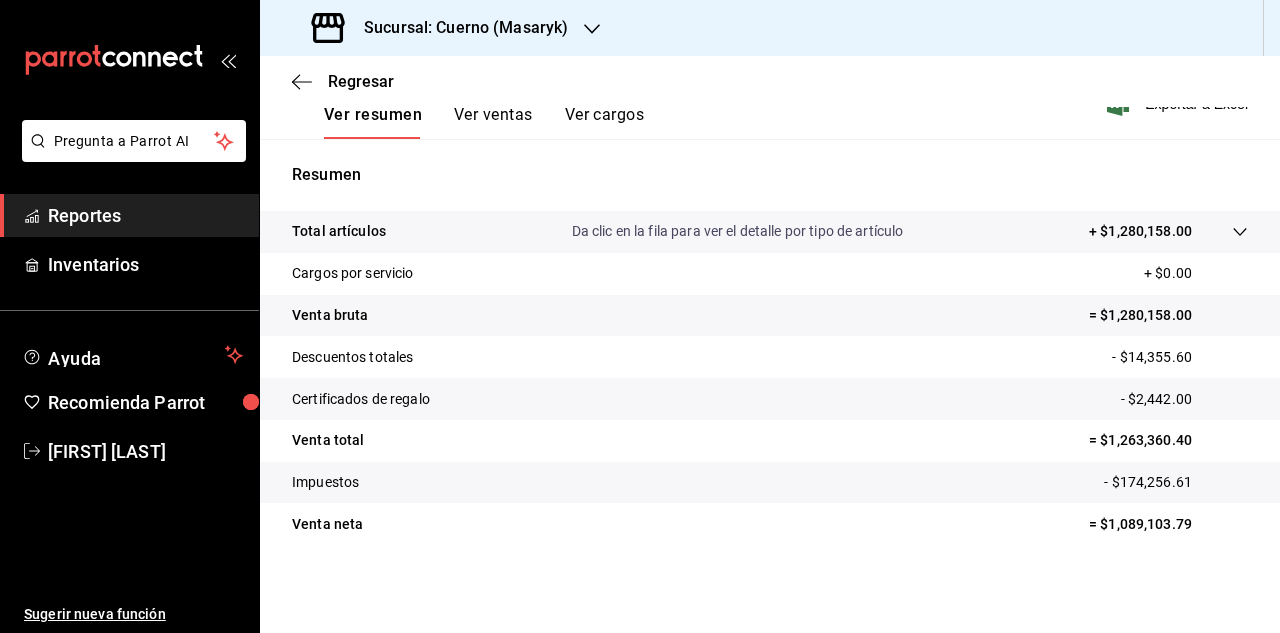 scroll, scrollTop: 318, scrollLeft: 0, axis: vertical 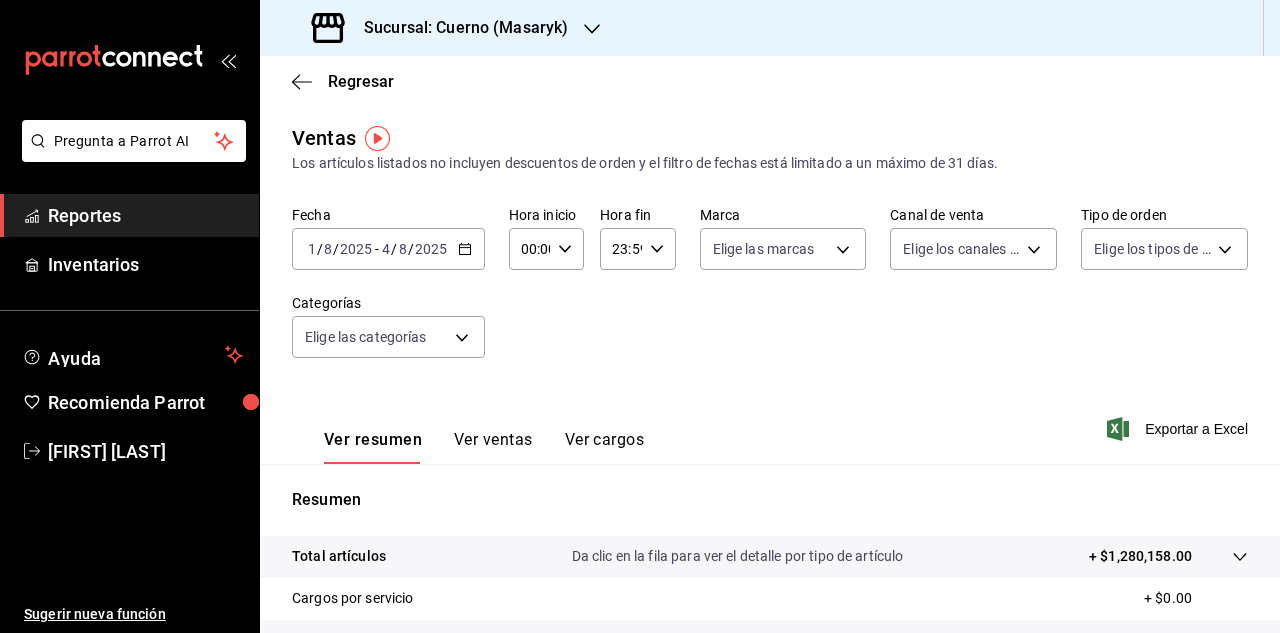 click 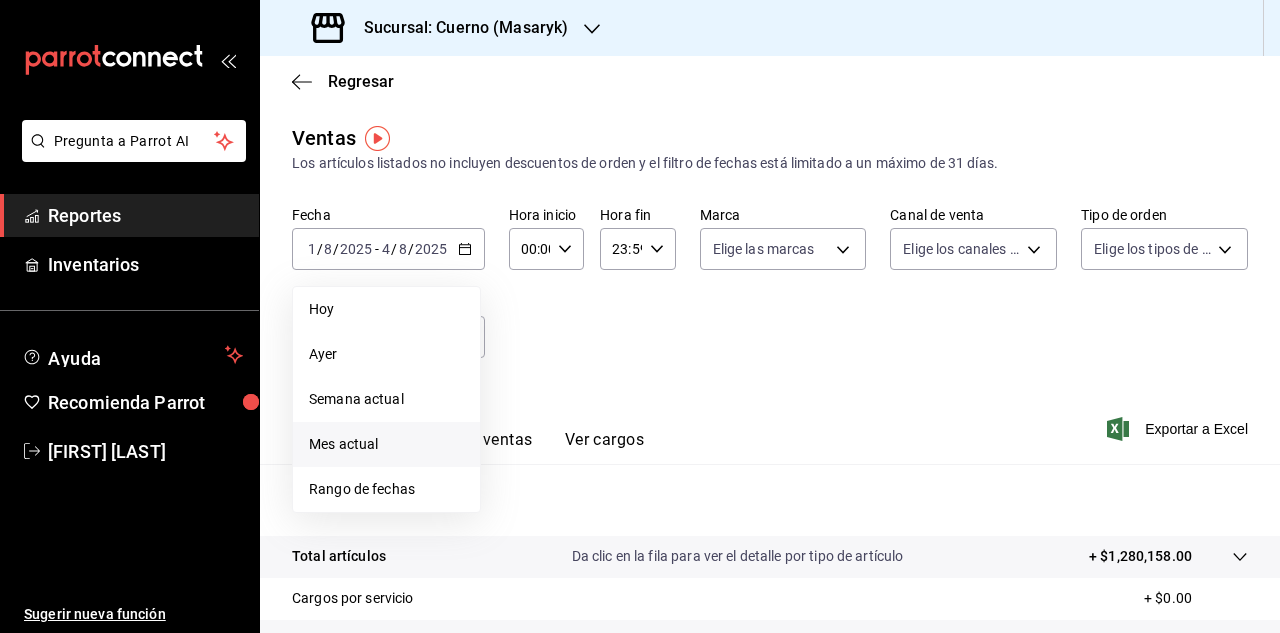click on "Mes actual" at bounding box center (386, 444) 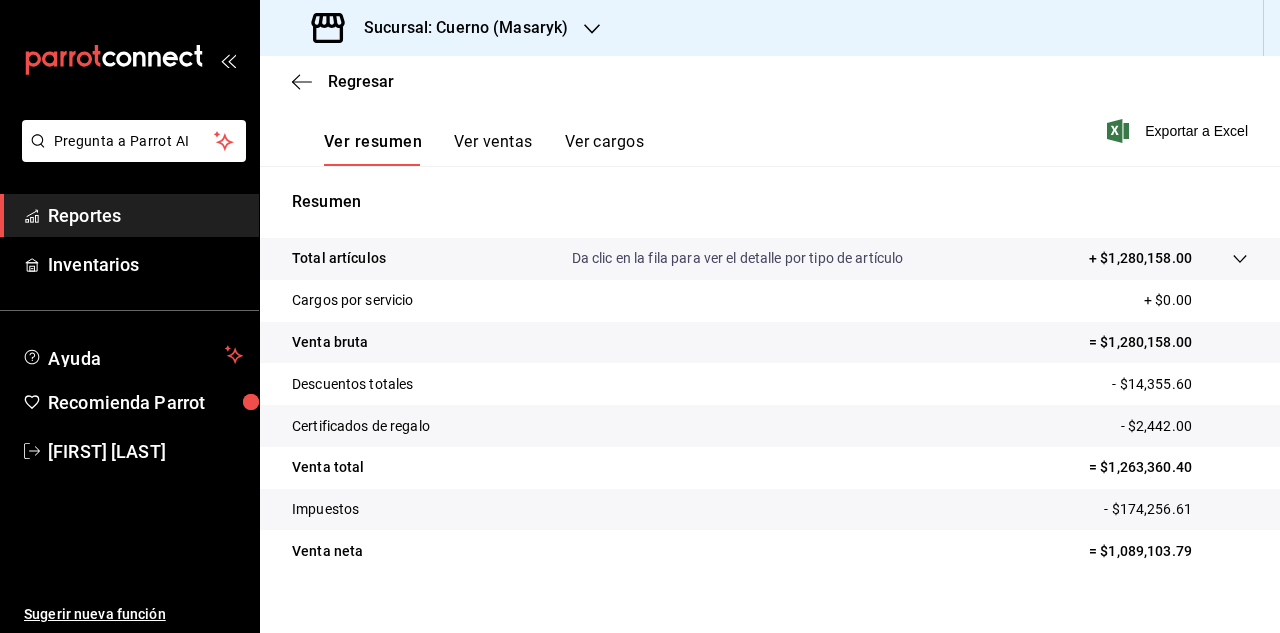 scroll, scrollTop: 325, scrollLeft: 0, axis: vertical 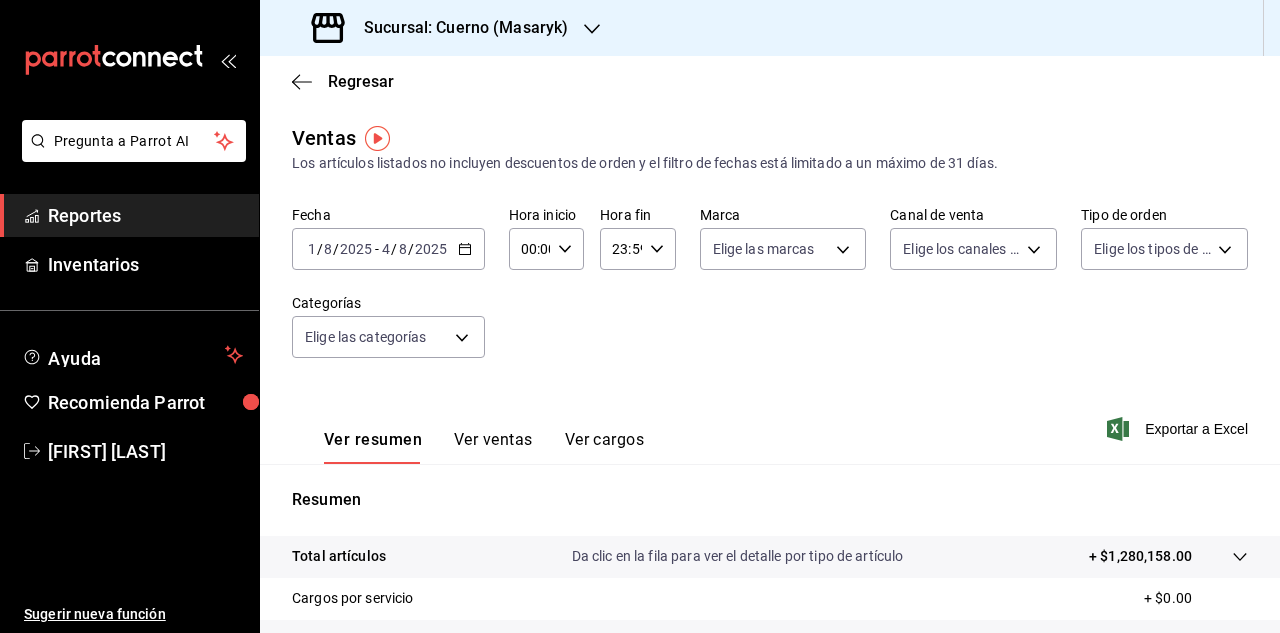 click 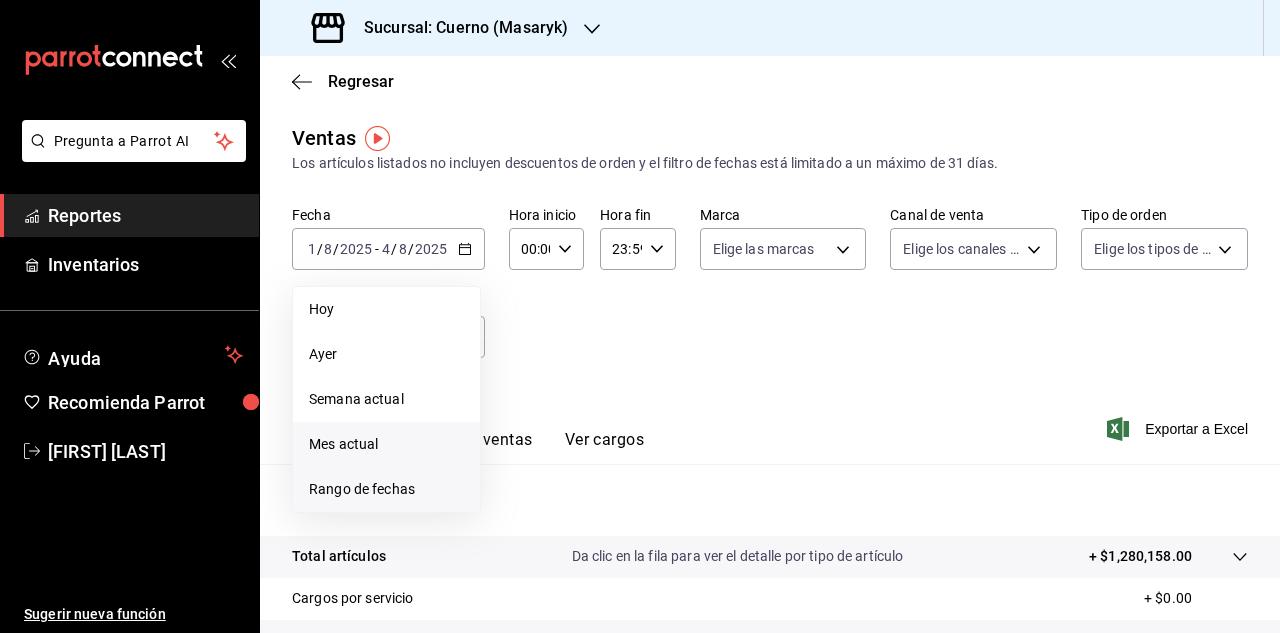 click on "Rango de fechas" at bounding box center (386, 489) 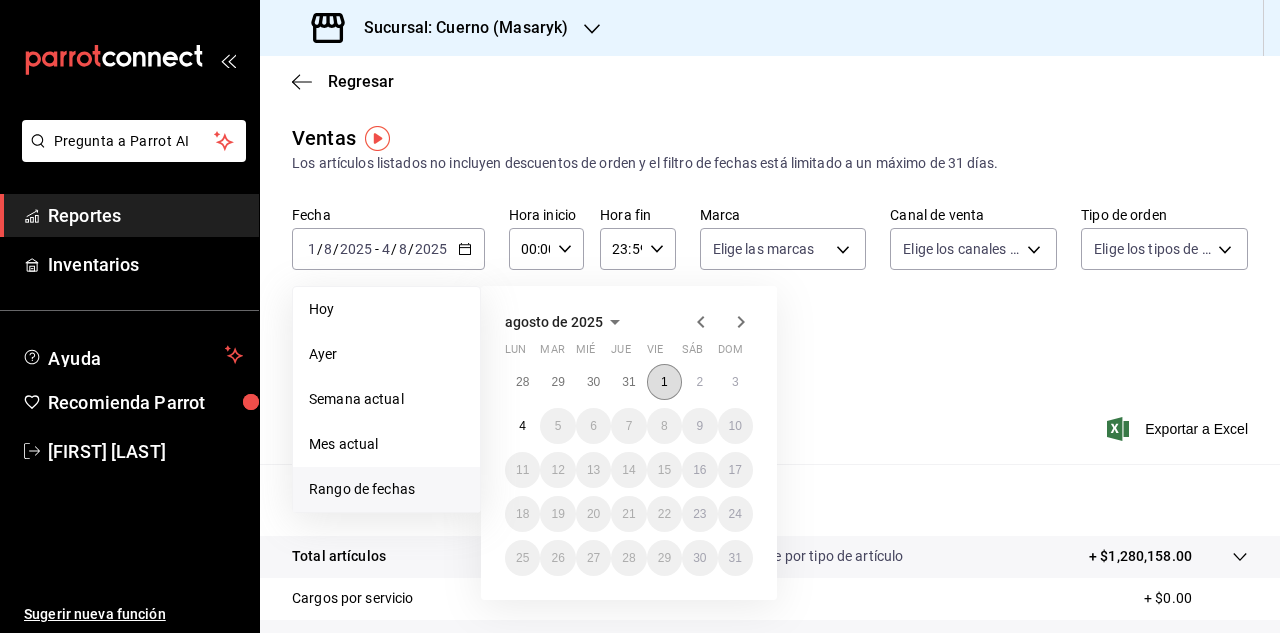 click on "1" at bounding box center (664, 382) 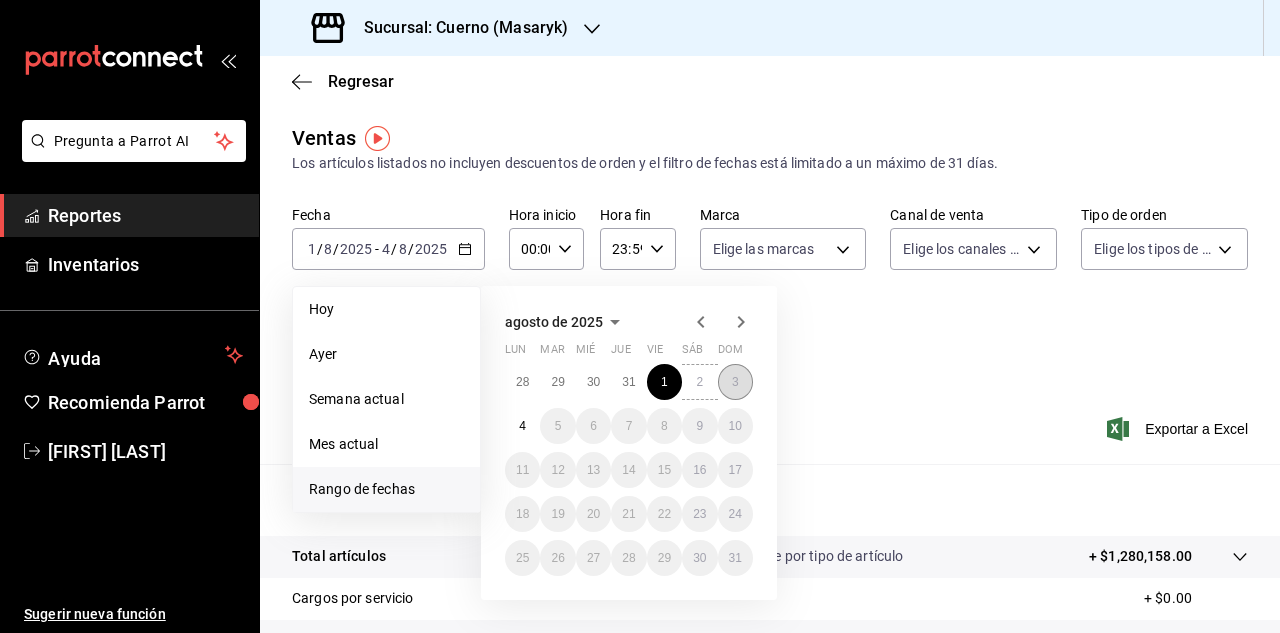 click on "3" at bounding box center [735, 382] 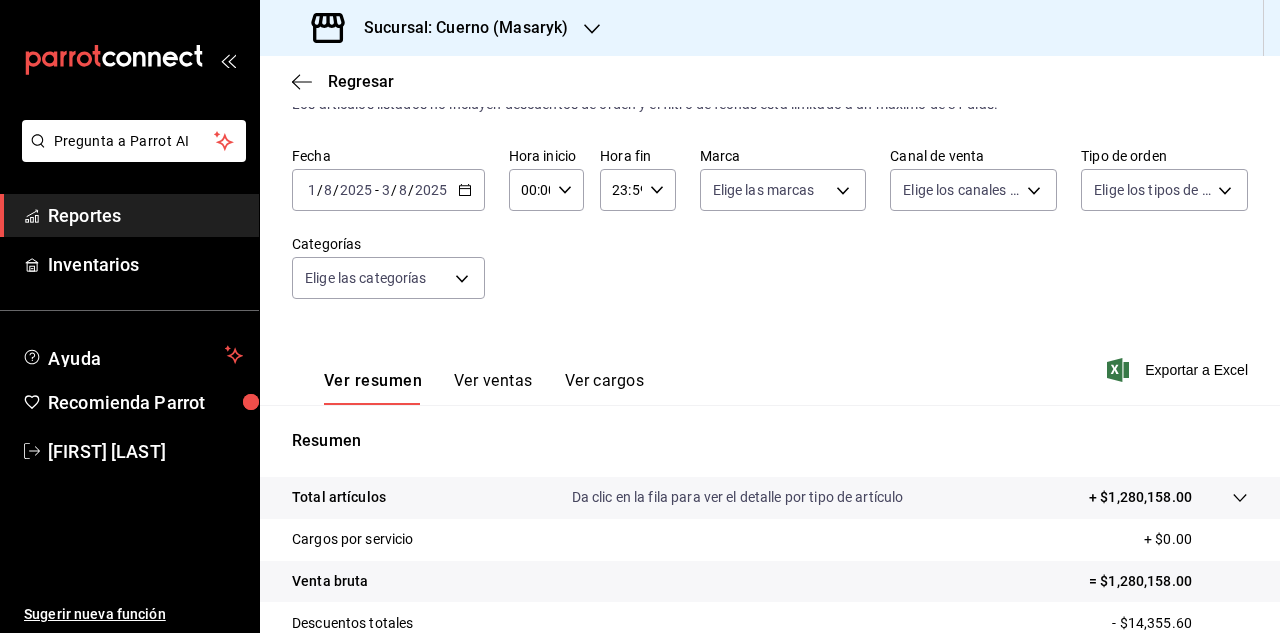 scroll, scrollTop: 325, scrollLeft: 0, axis: vertical 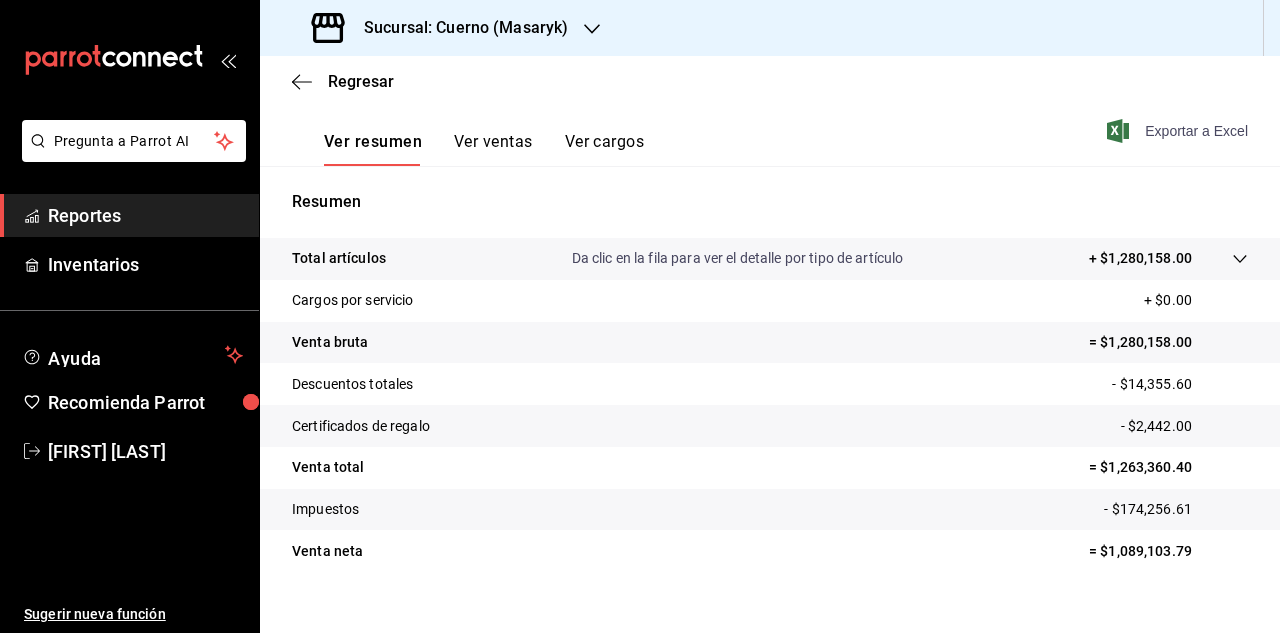 click on "Exportar a Excel" at bounding box center [1179, 131] 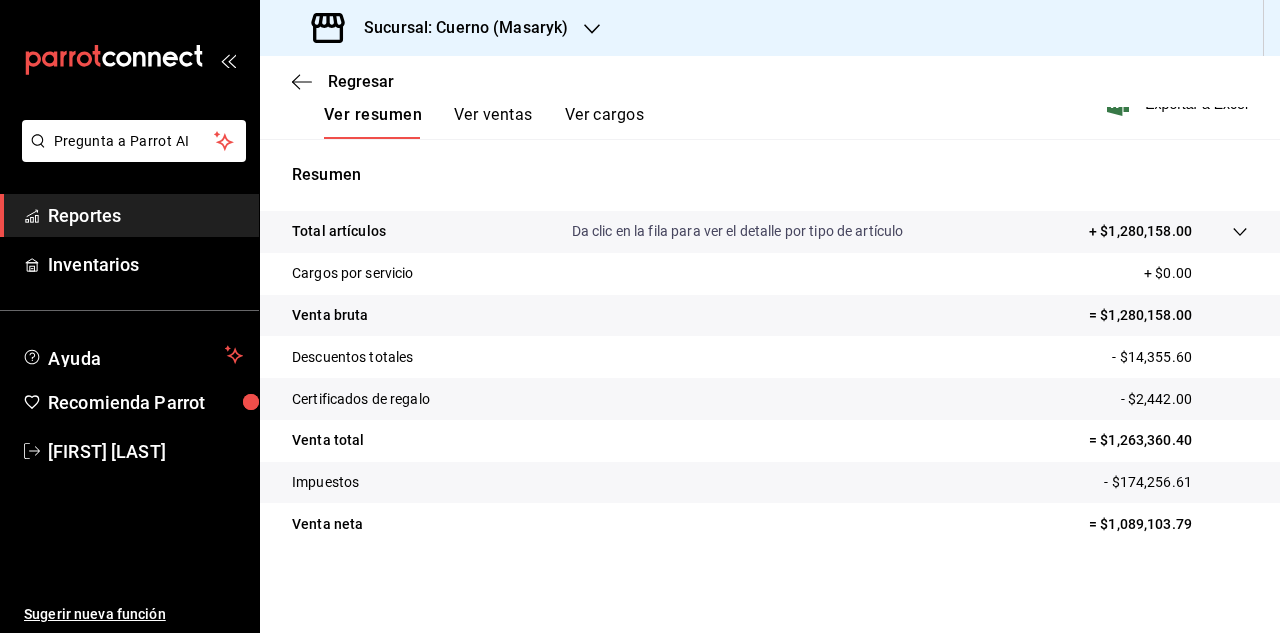 scroll, scrollTop: 137, scrollLeft: 0, axis: vertical 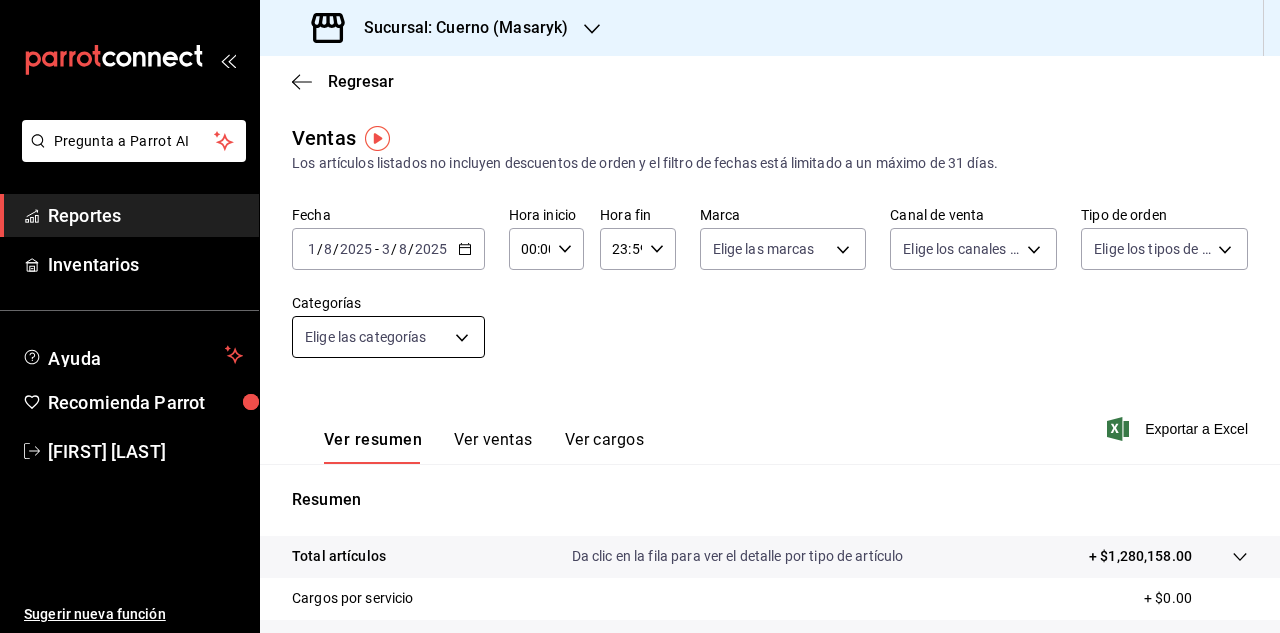 click on "Pregunta a Parrot AI Reportes Inventarios Ayuda Recomienda Parrot [FIRST] [LAST] Sugerir nueva función Sucursal: Cuerno (Masaryk) Regresar Ventas Los artículos listados no incluyen descuentos de orden y el filtro de fechas está limitado a un máximo de 31 días. Fecha 2025-08-01 [DATE] - 2025-08-03 [DATE] Hora inicio 00:00 Hora inicio Hora fin 23:59 Hora fin Marca Elige las marcas Canal de venta Elige los canales de venta Tipo de orden Elige los tipos de orden Categorías Elige las categorías Ver resumen Ver ventas Ver cargos Exportar a Excel Resumen Total artículos Da clic en la fila para ver el detalle por tipo de artículo + $1,280,158.00 Cargos por servicio + $0.00 Venta bruta = $1,280,158.00 Descuentos totales - $14,355.60 Certificados de regalo - $2,442.00 Venta total = $1,263,360.40 Impuestos - $174,256.61 Venta neta = $1,089,103.79 GANA 1 MES GRATIS EN TU SUSCRIPCIÓN AQUÍ Ver video tutorial Ir a video Pregunta a Parrot AI Reportes Inventarios Ayuda Recomienda Parrot" at bounding box center [640, 316] 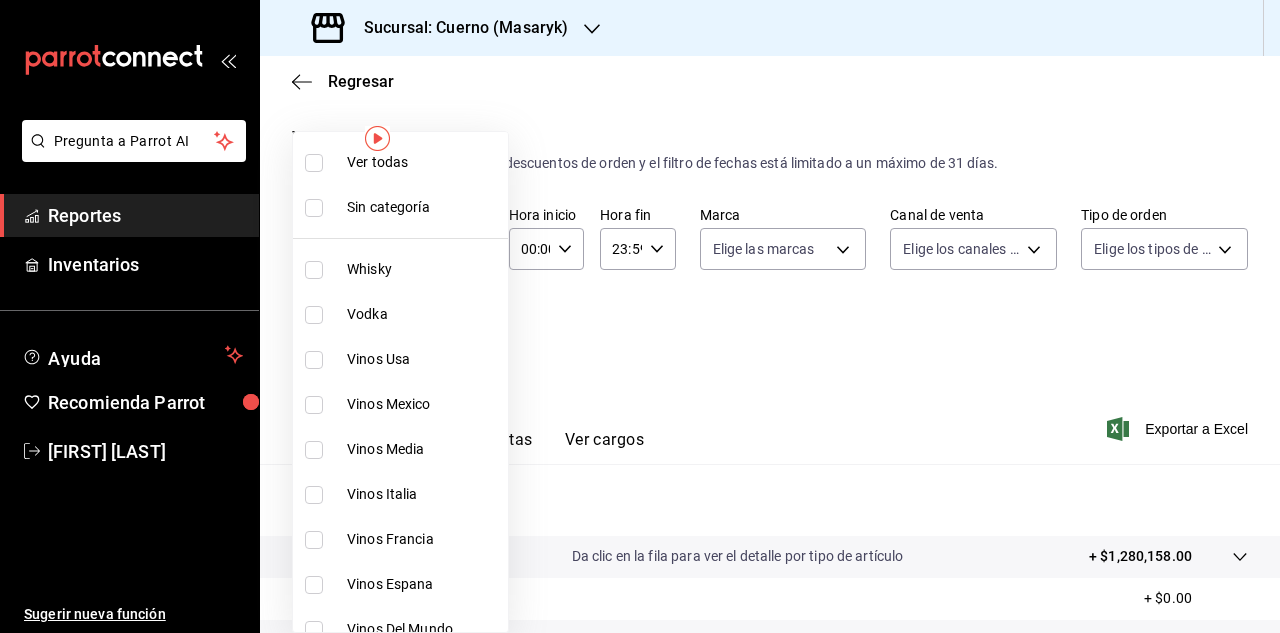 click at bounding box center (640, 316) 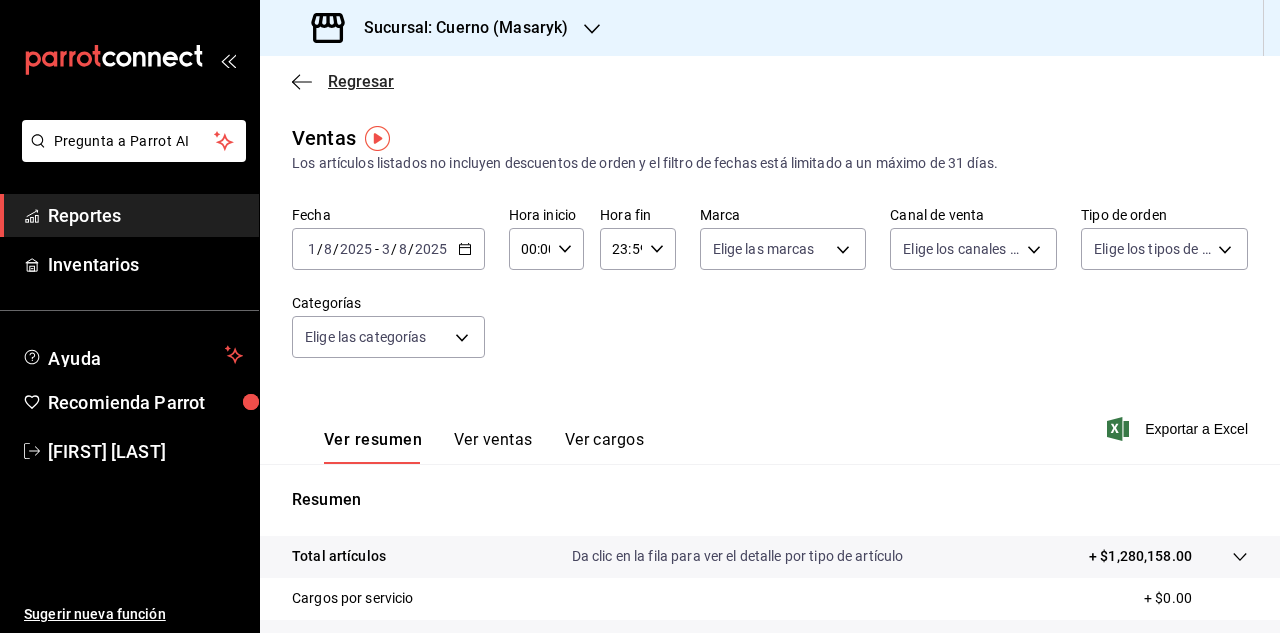 click 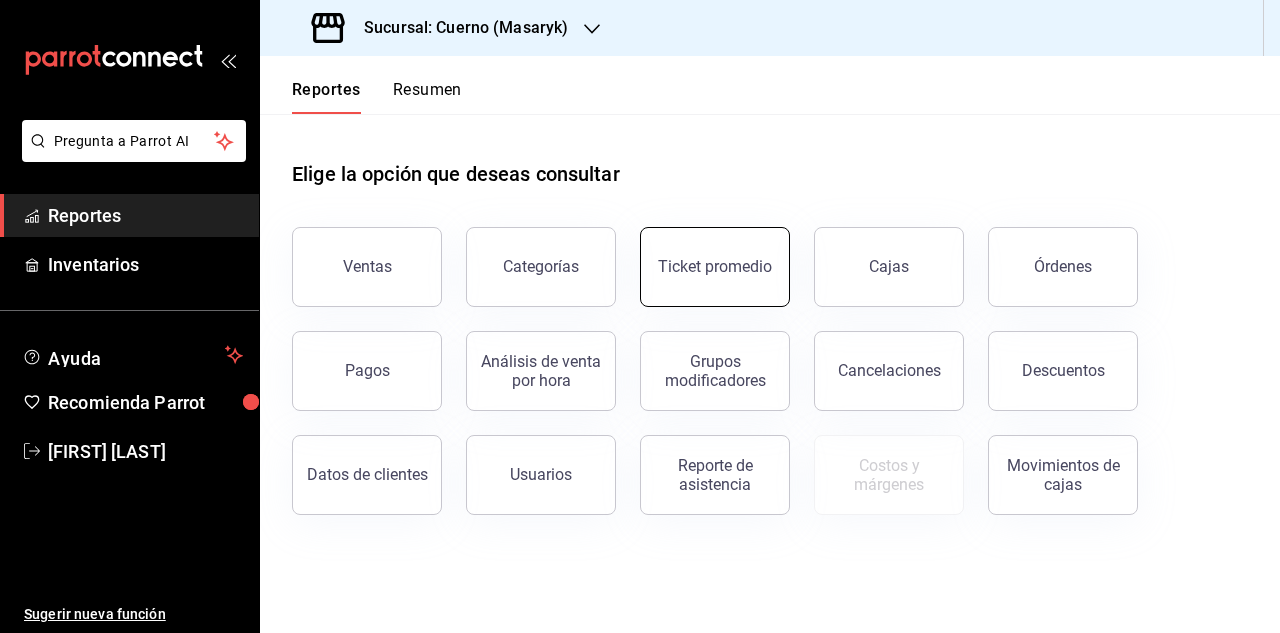 click on "Ticket promedio" at bounding box center (715, 267) 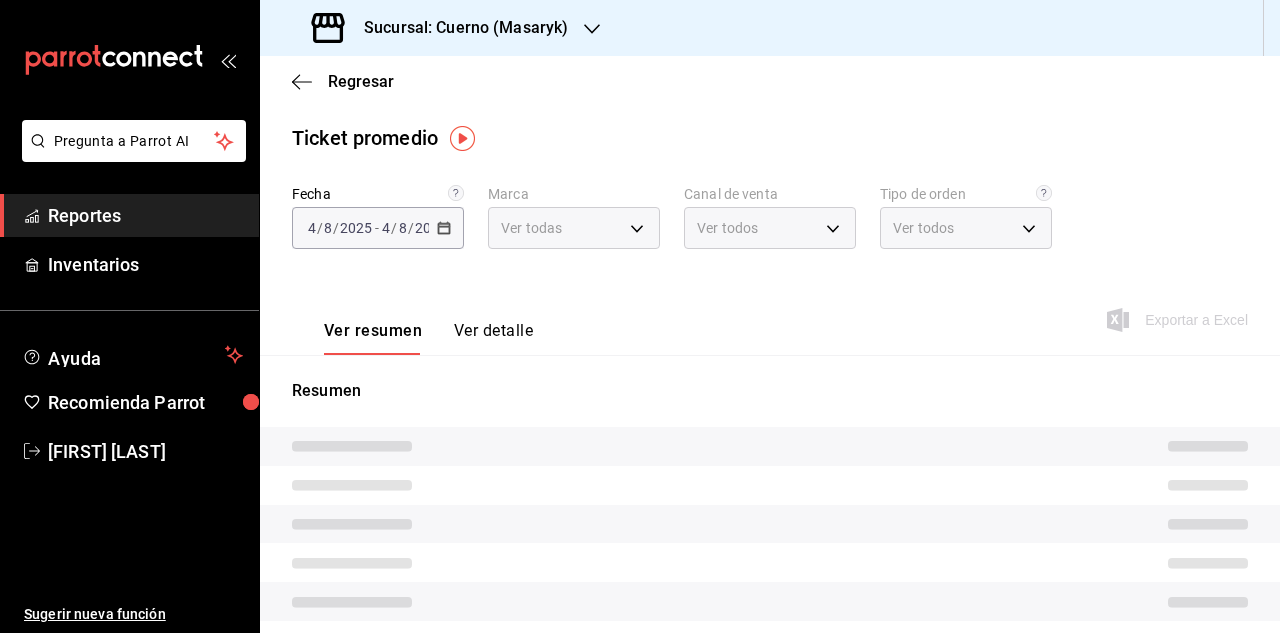 type on "4ea0d660-02b3-4785-bb88-48b5ef6e196c" 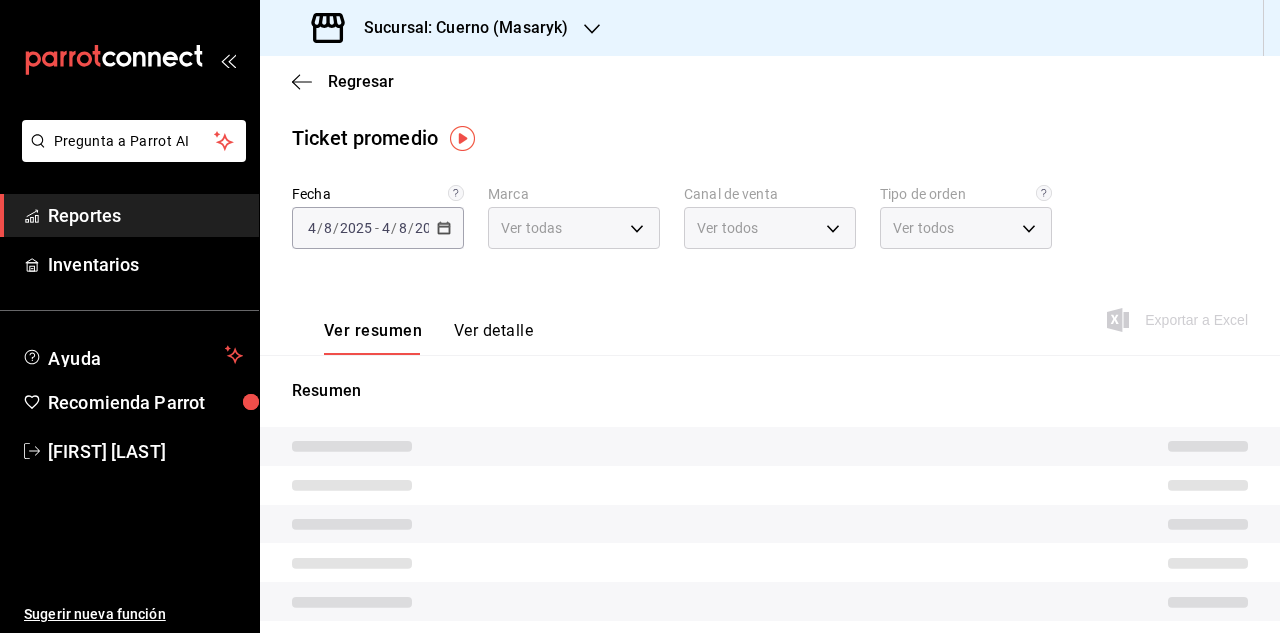 type on "PARROT,UBER_EATS,RAPPI,DIDI_FOOD,ONLINE" 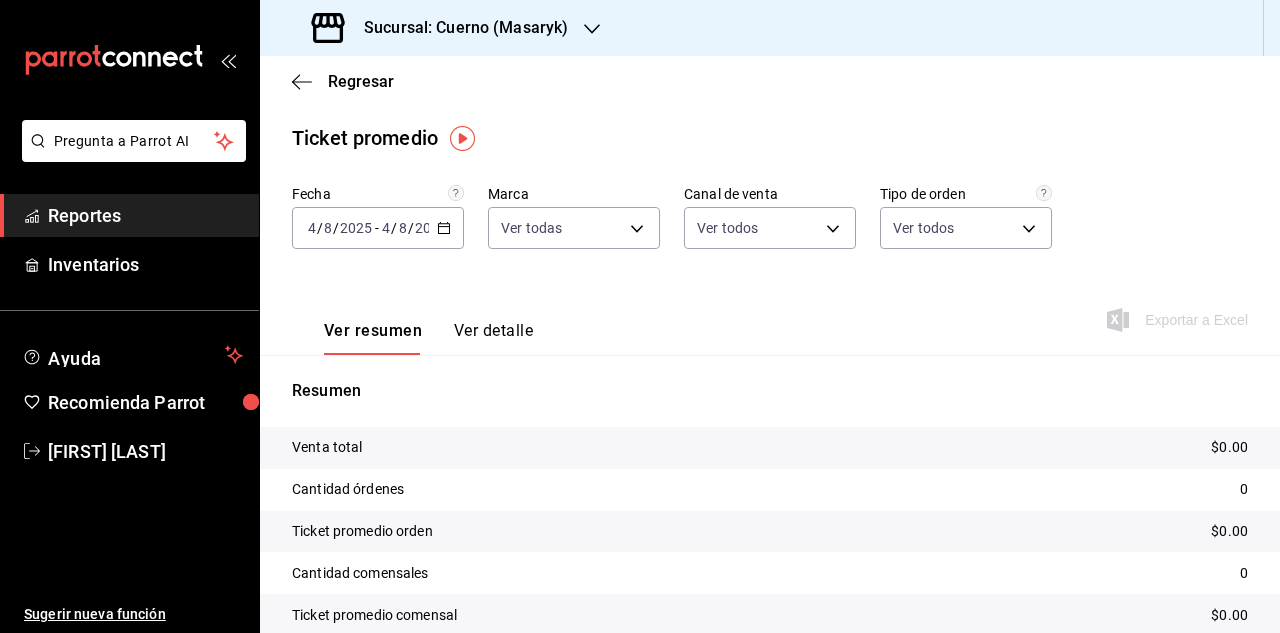 click 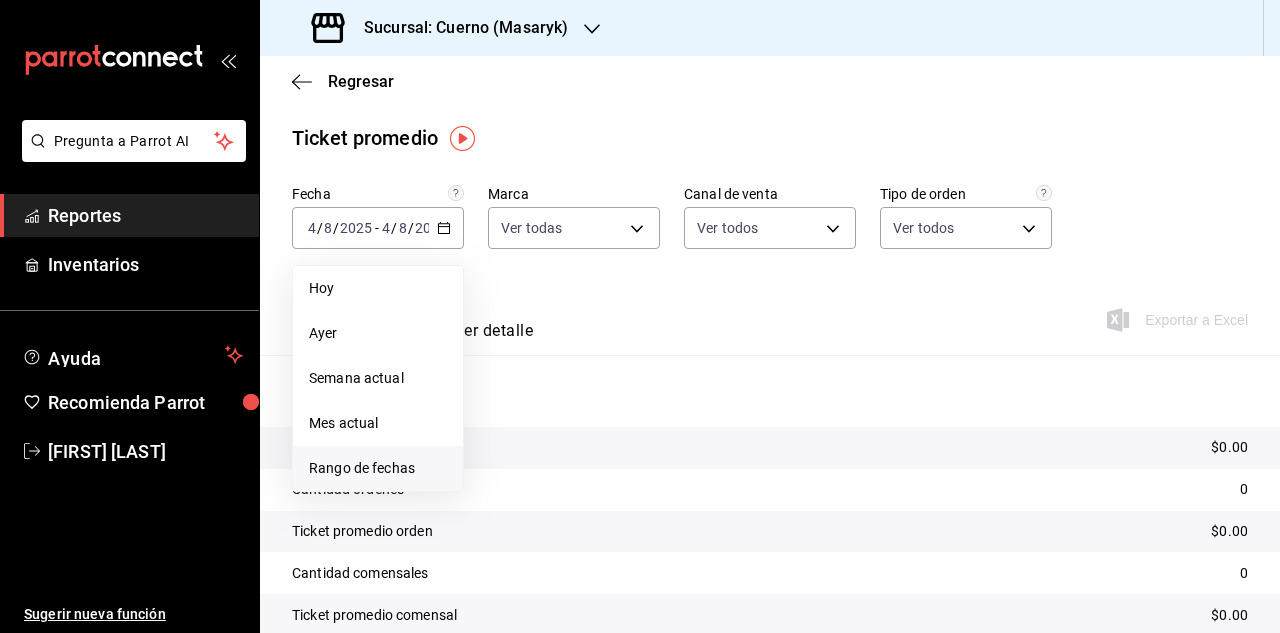 click on "Rango de fechas" at bounding box center [378, 468] 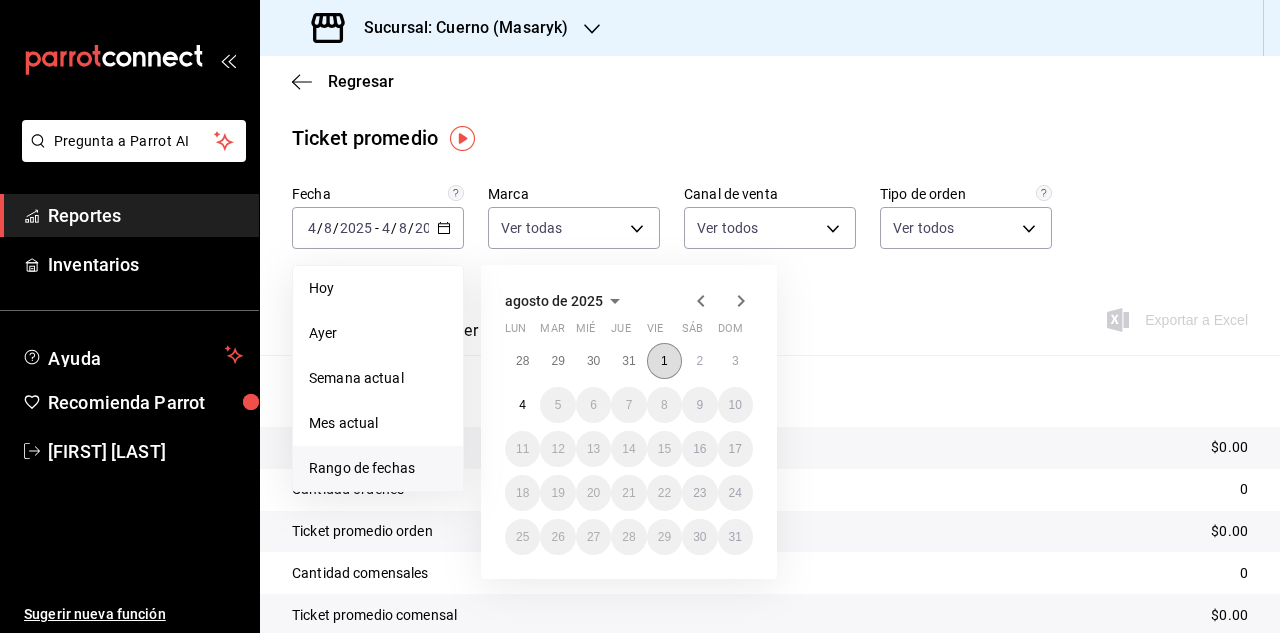 click on "1" at bounding box center (664, 361) 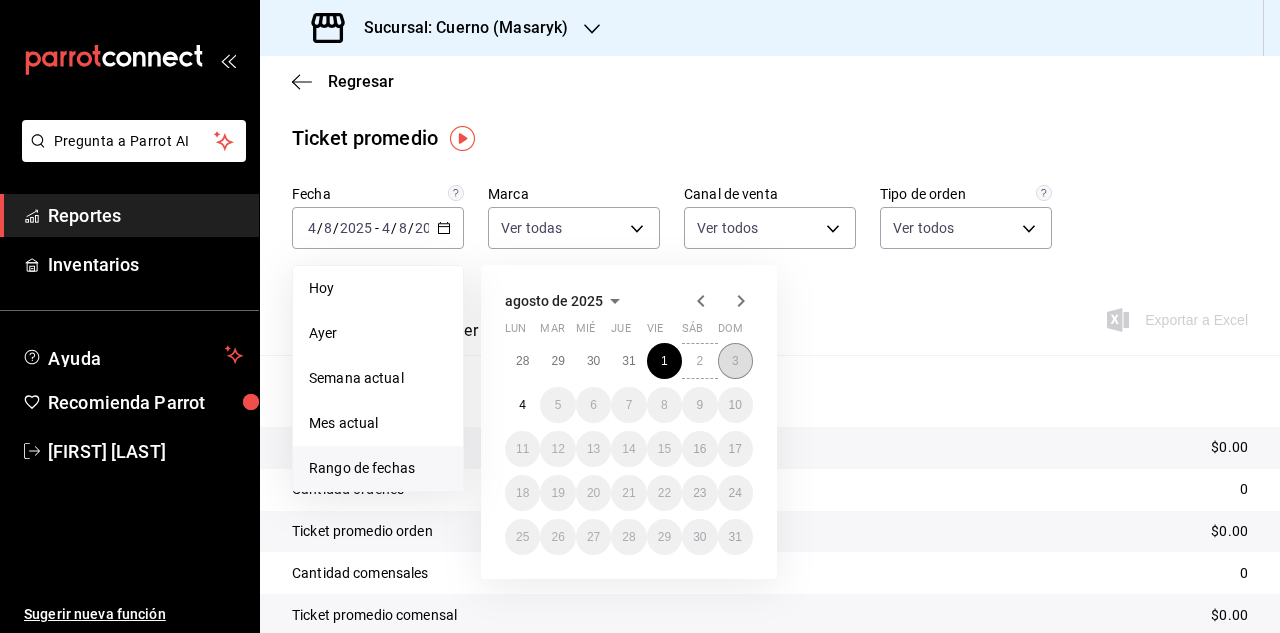 click on "3" at bounding box center [735, 361] 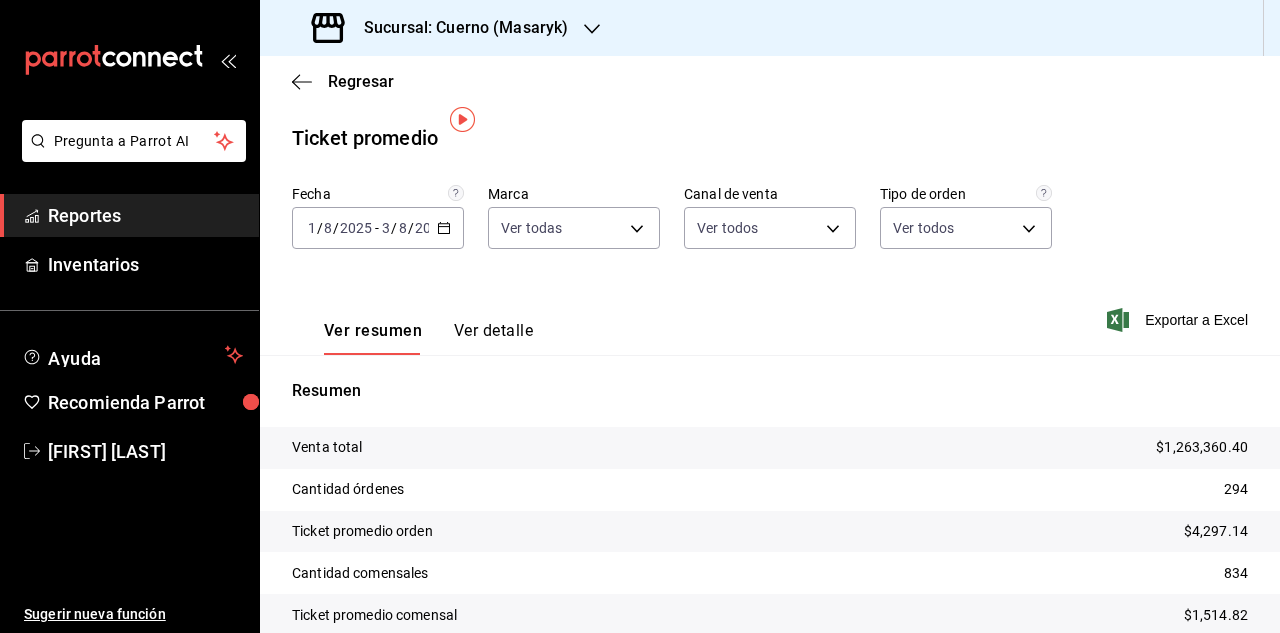 scroll, scrollTop: 91, scrollLeft: 0, axis: vertical 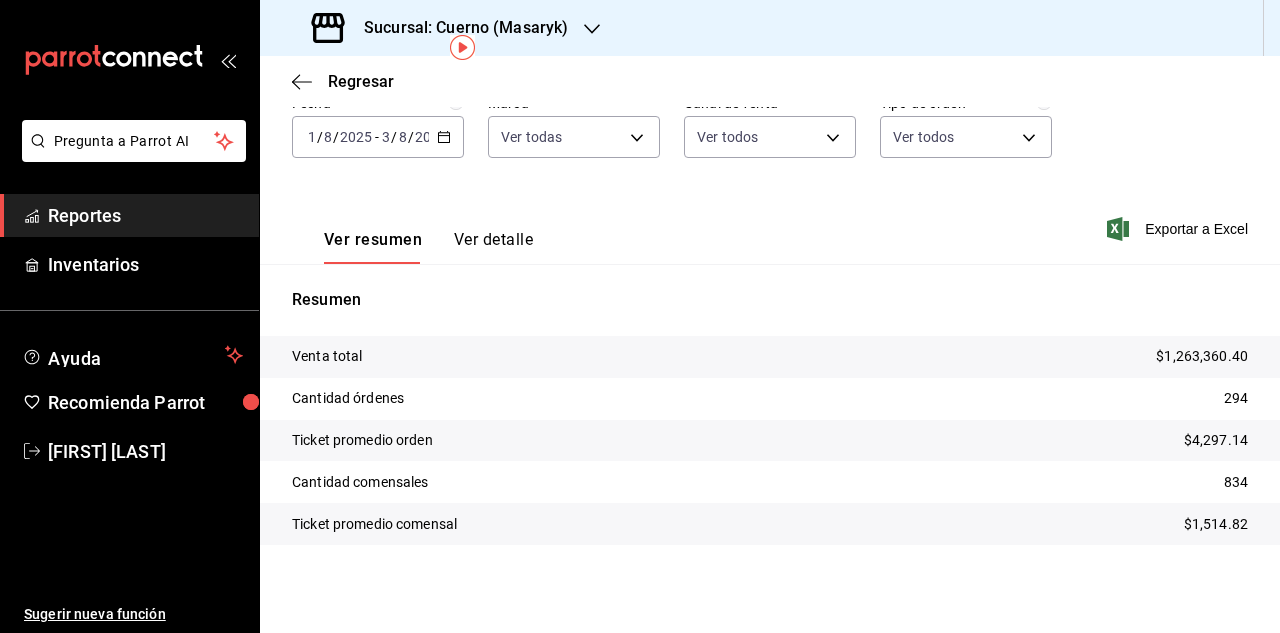 click 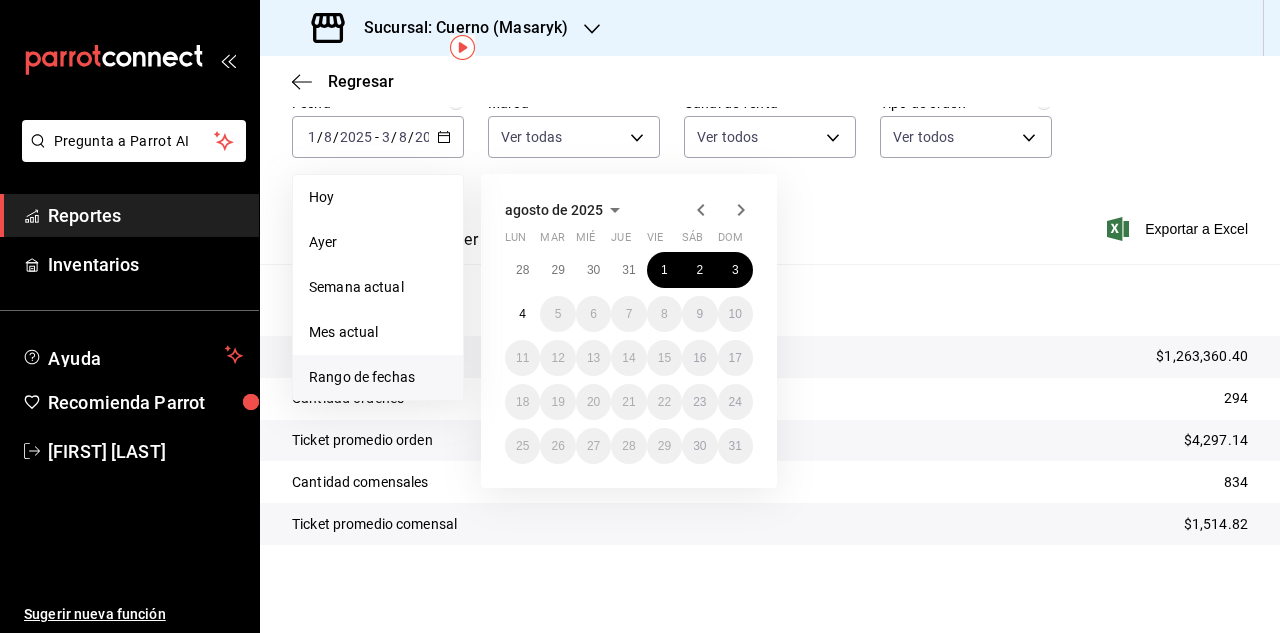 click 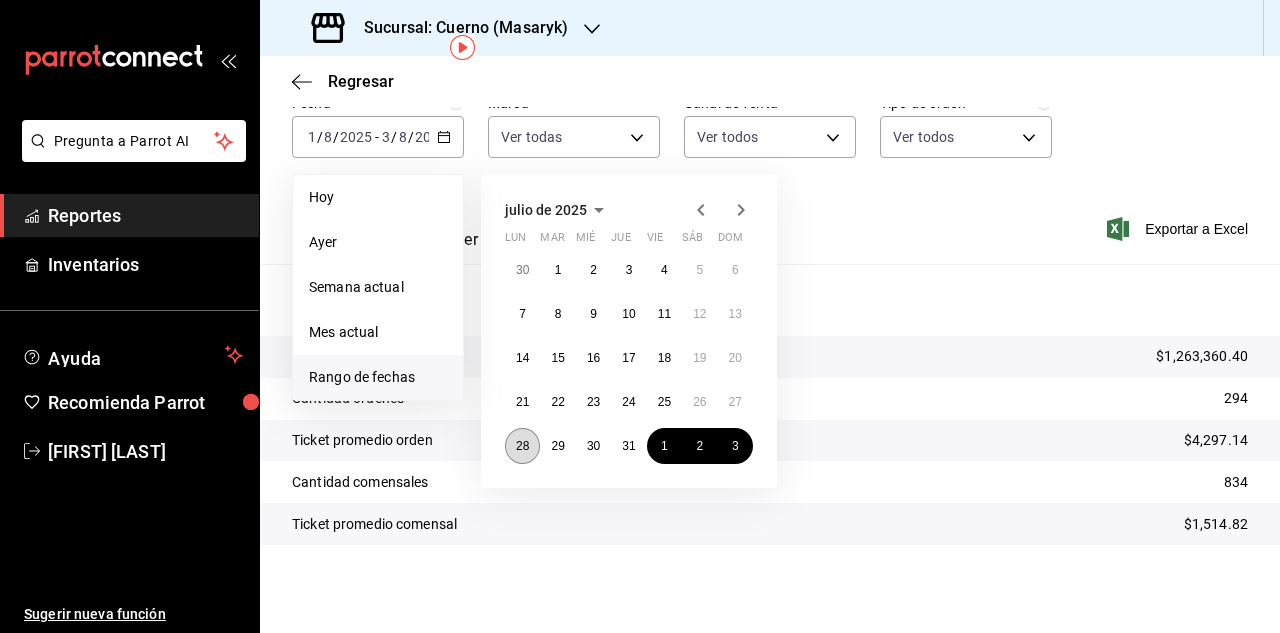 click on "28" at bounding box center (522, 446) 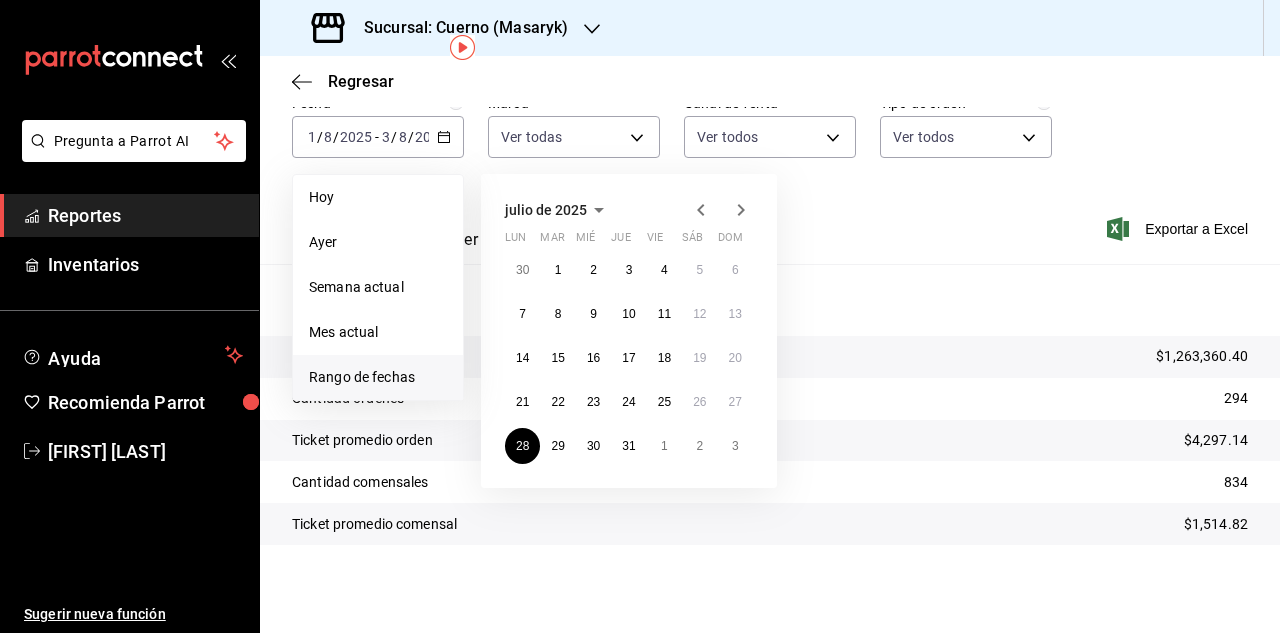 click 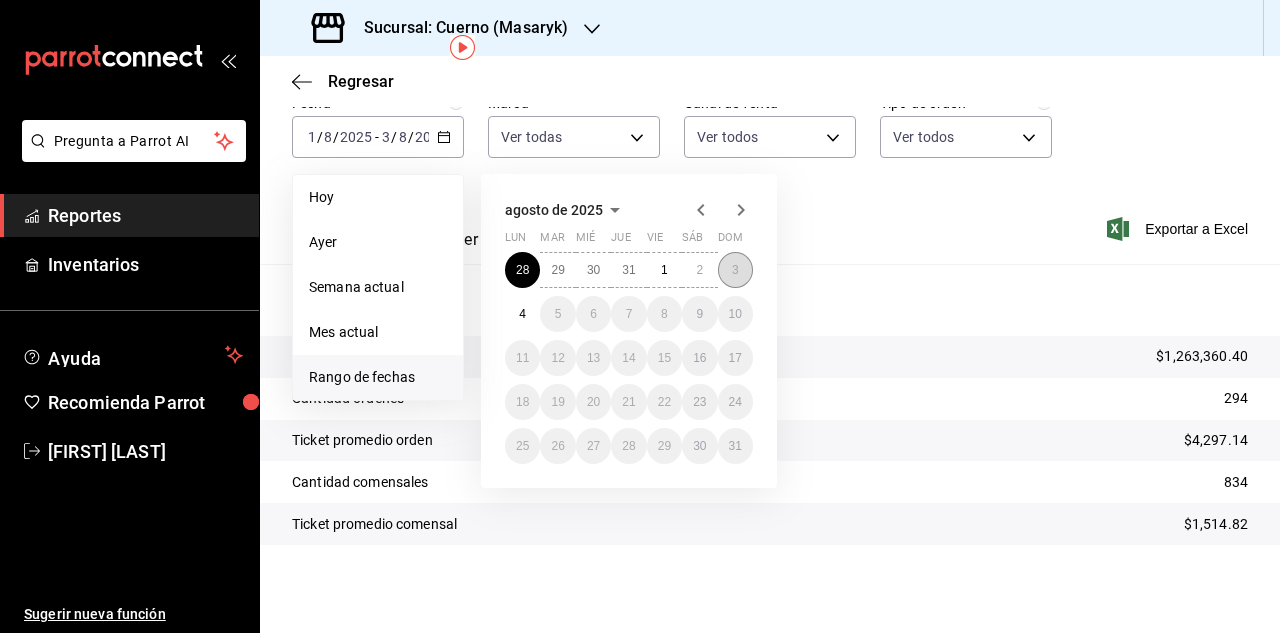click on "3" at bounding box center [735, 270] 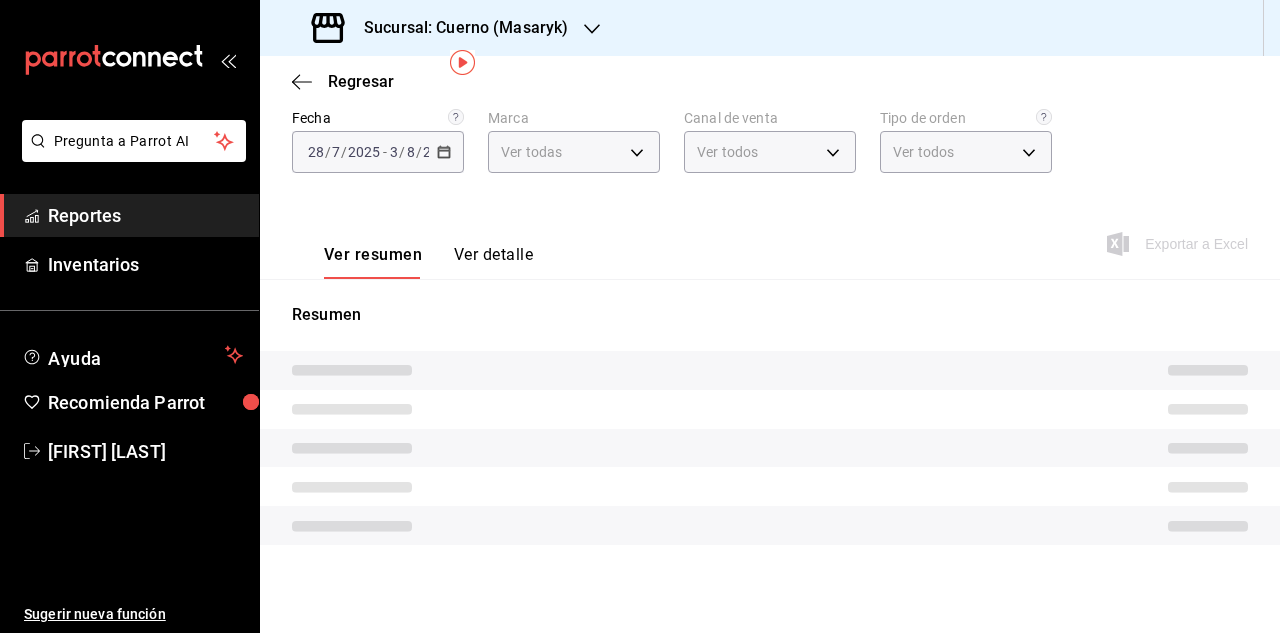 scroll, scrollTop: 91, scrollLeft: 0, axis: vertical 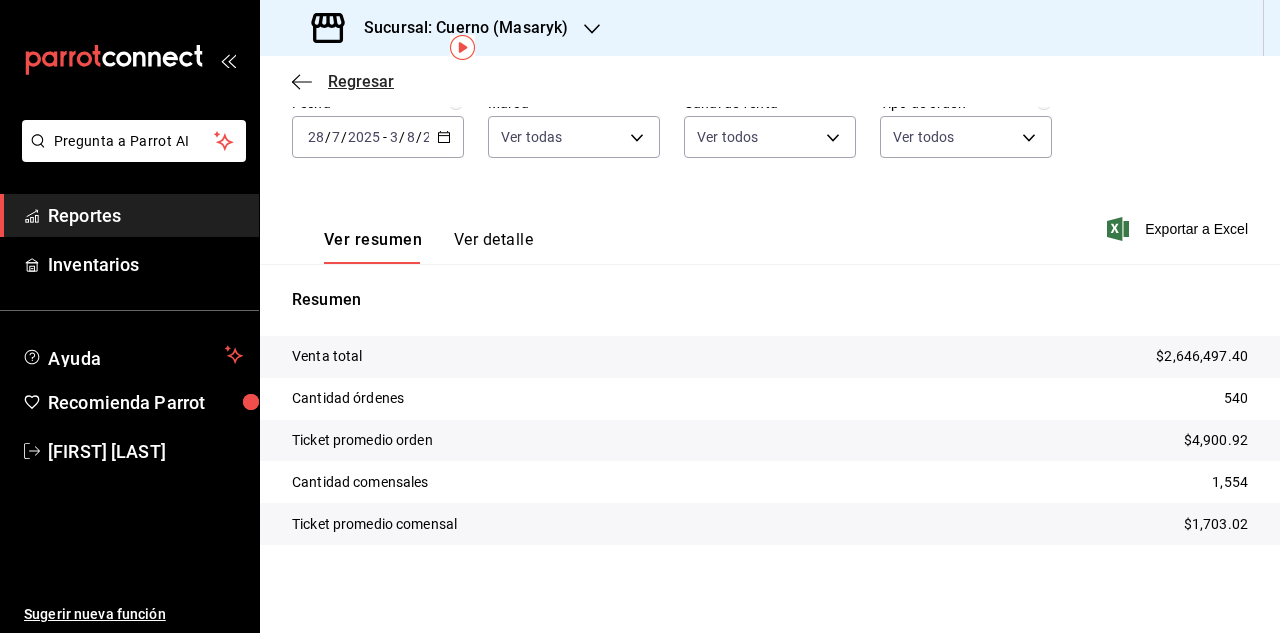click on "Regresar" at bounding box center [361, 81] 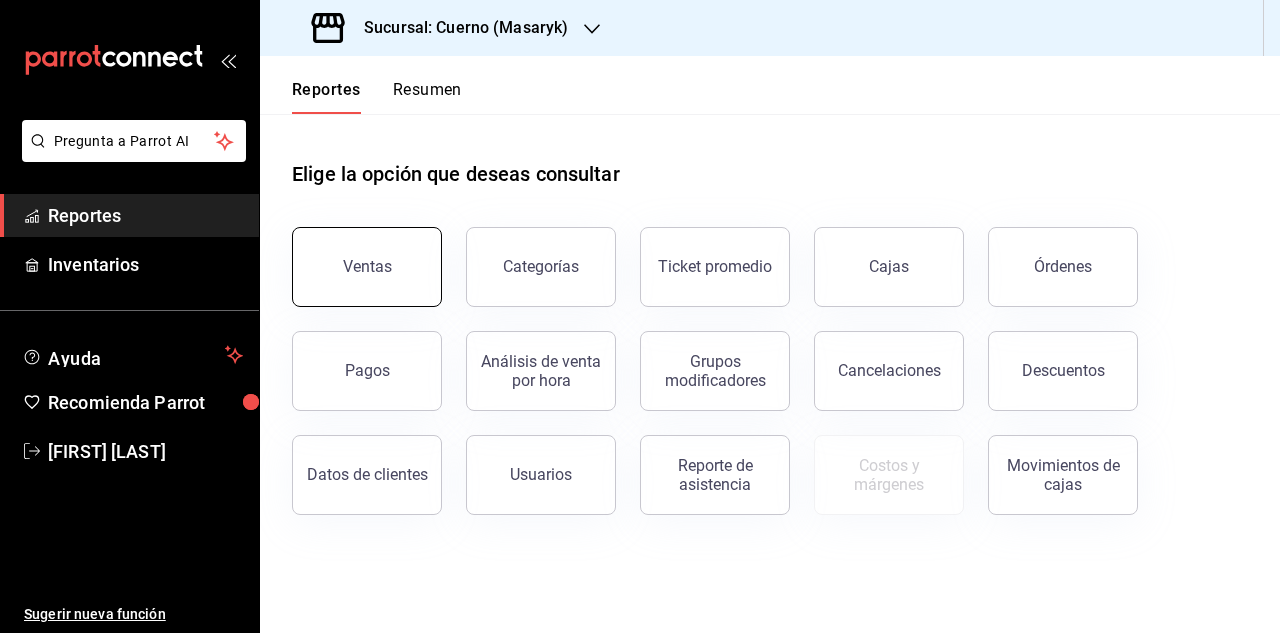 click on "Ventas" at bounding box center (367, 267) 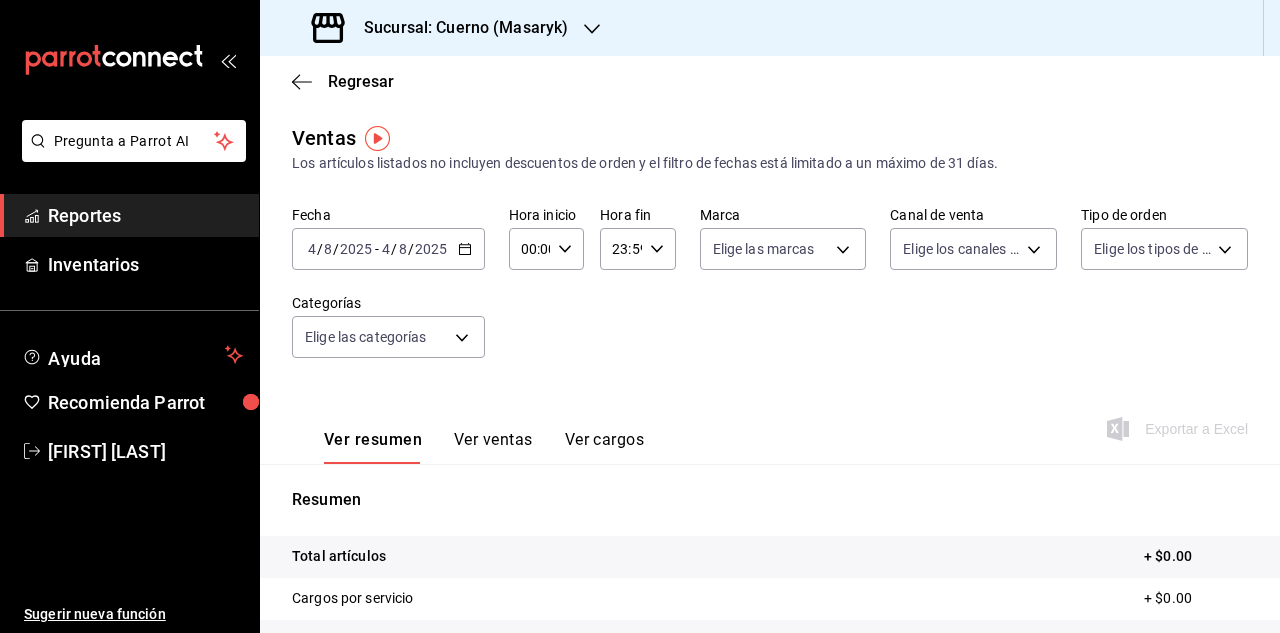 click 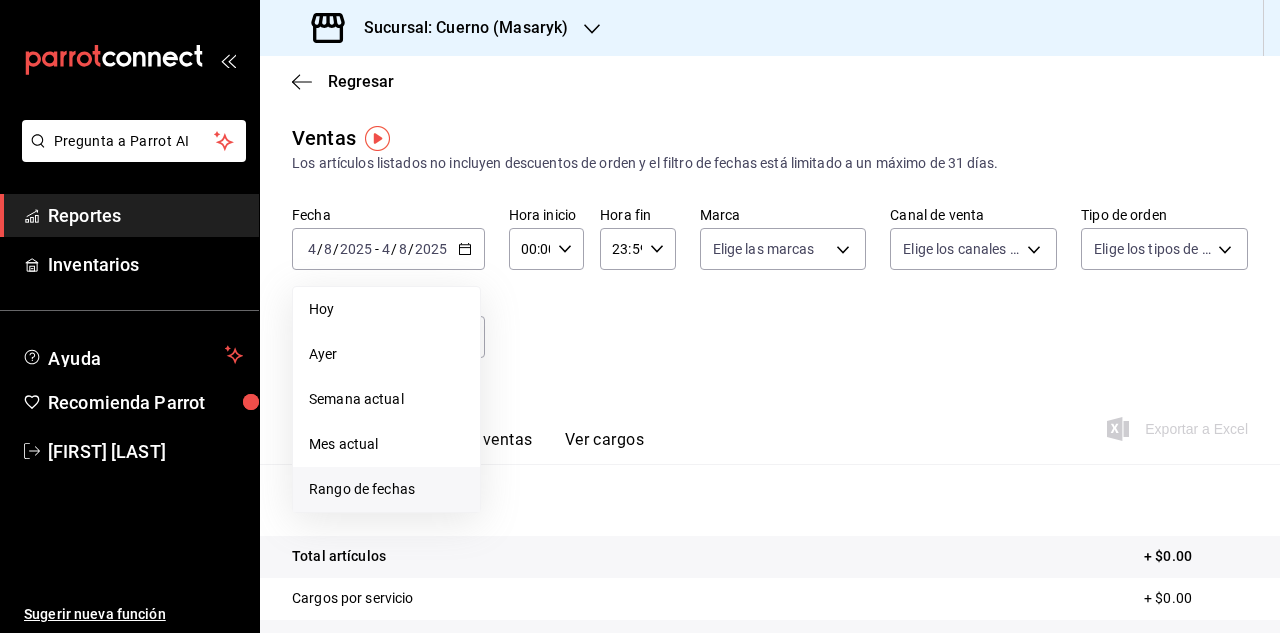 click on "Rango de fechas" at bounding box center (386, 489) 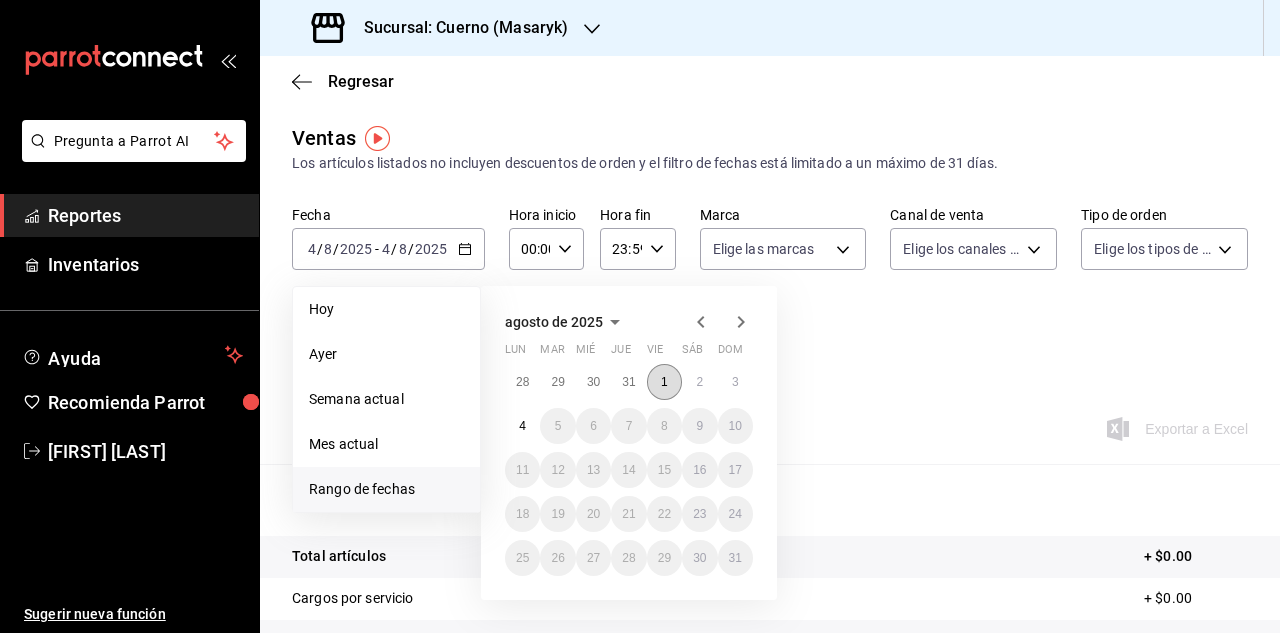 click on "1" at bounding box center [664, 382] 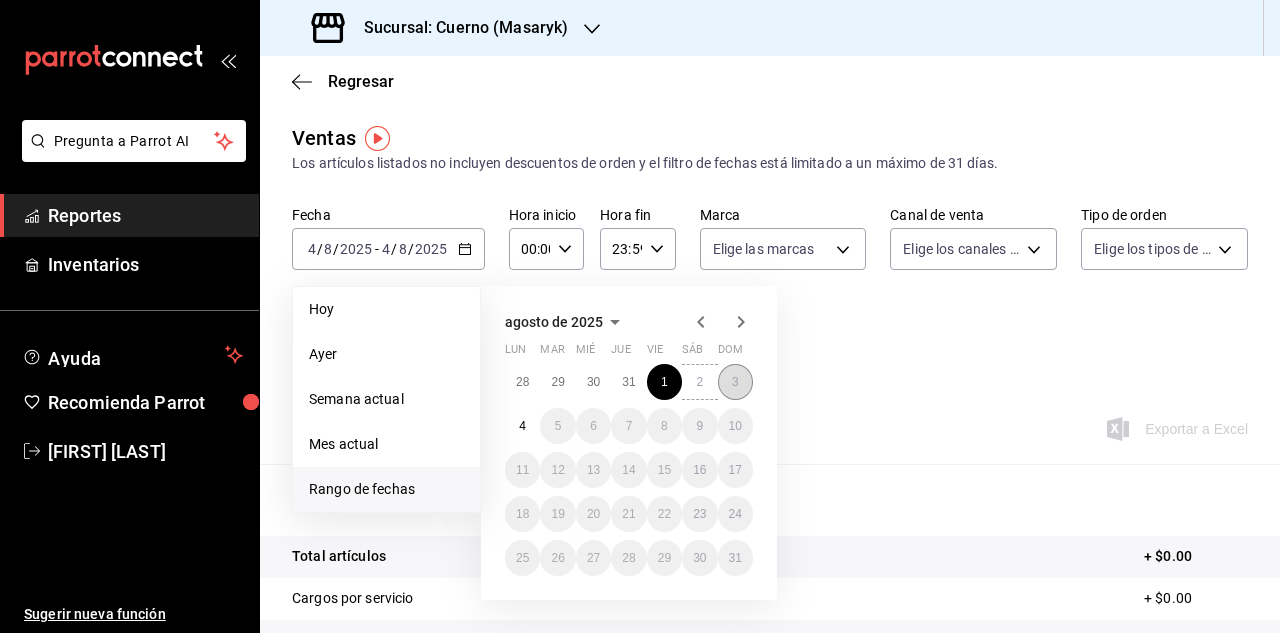 click on "3" at bounding box center (735, 382) 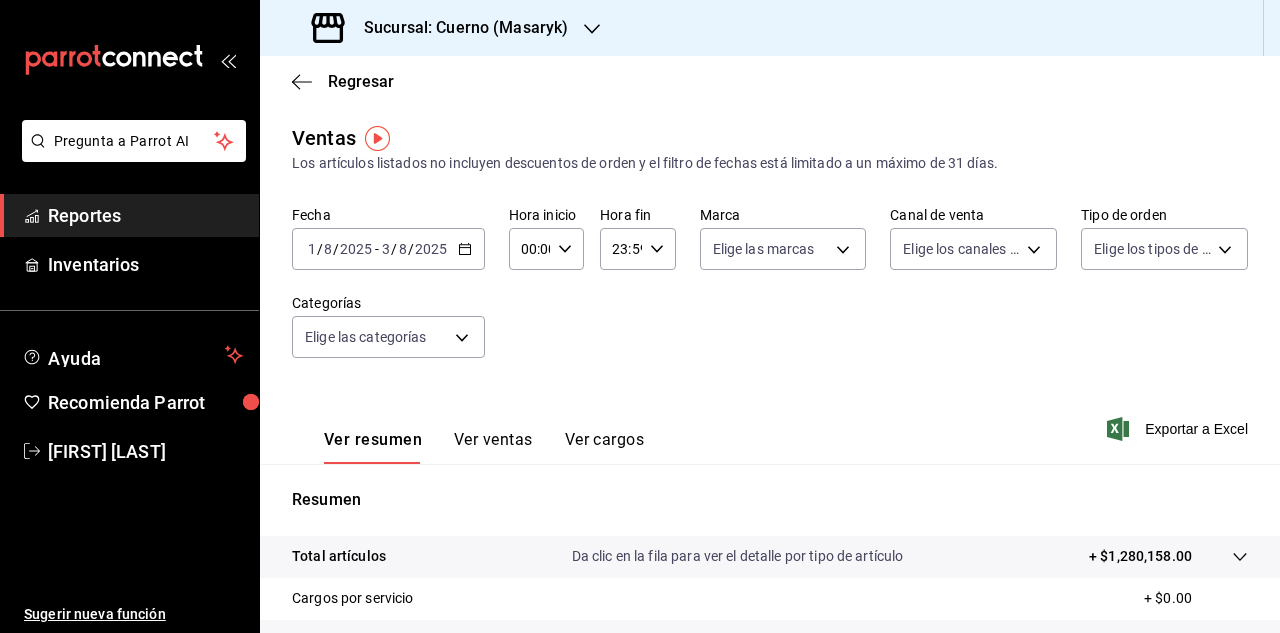 click 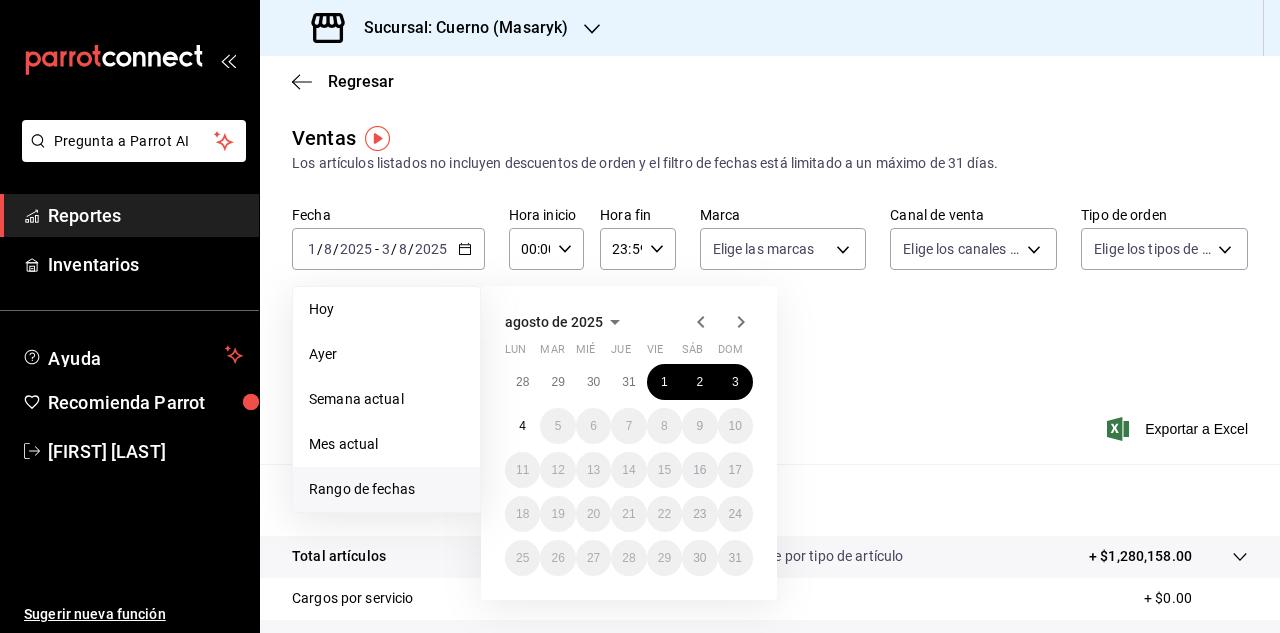 click 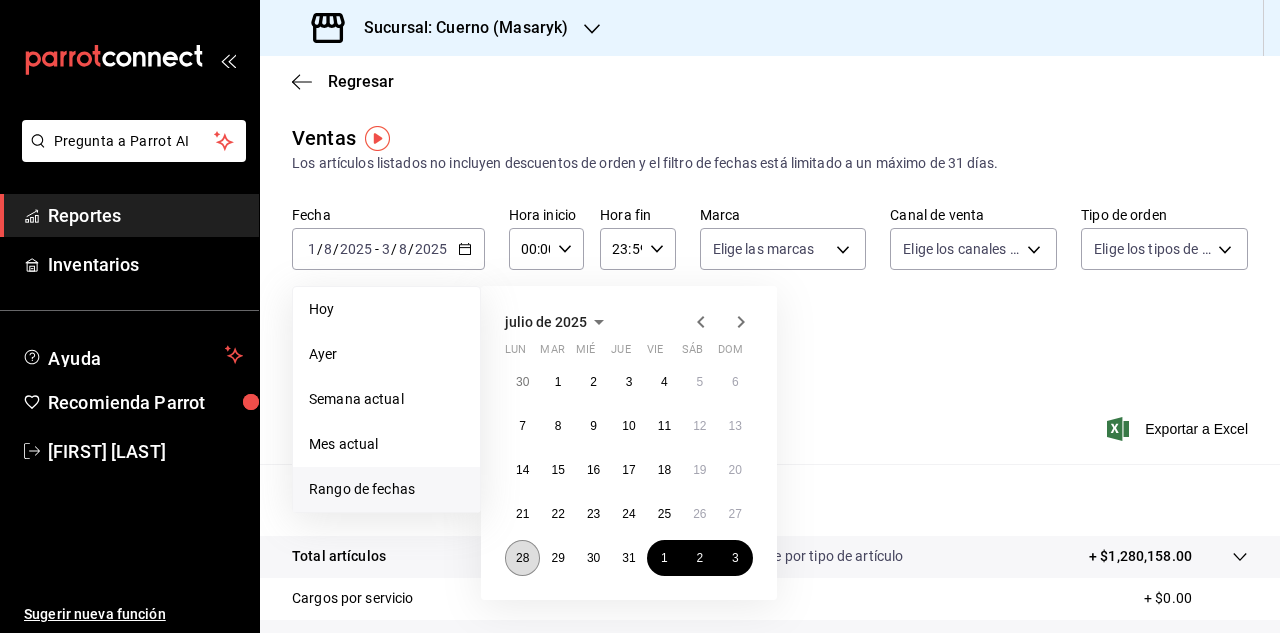 click on "28" at bounding box center [522, 558] 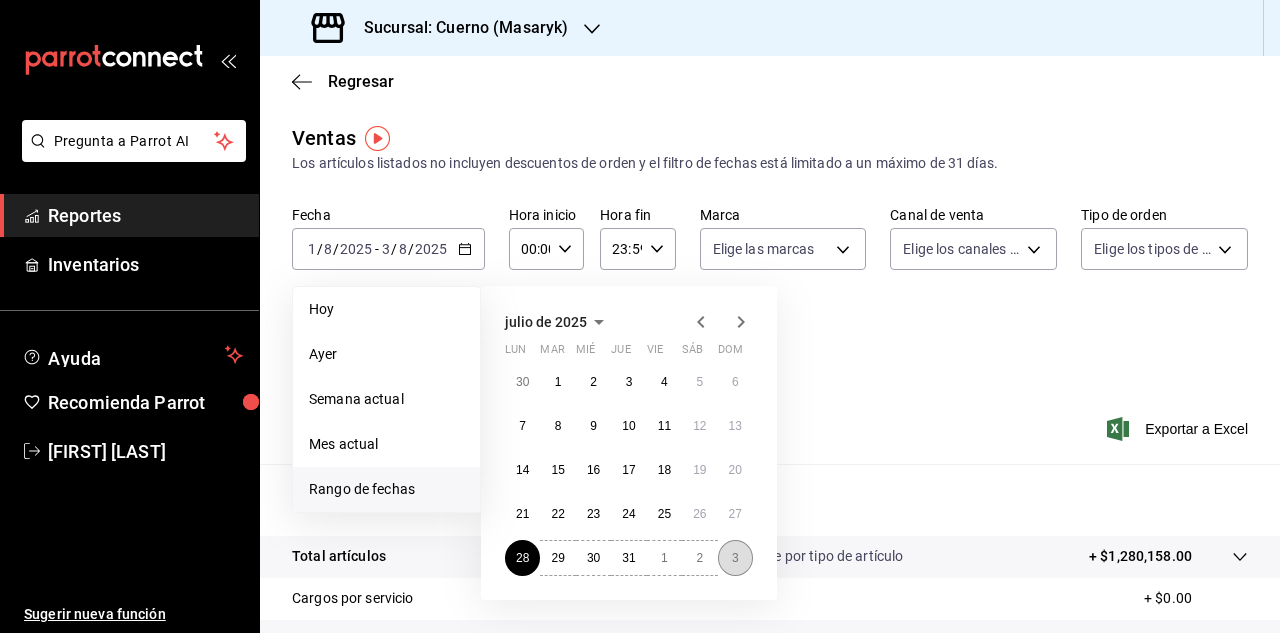 click on "3" at bounding box center (735, 558) 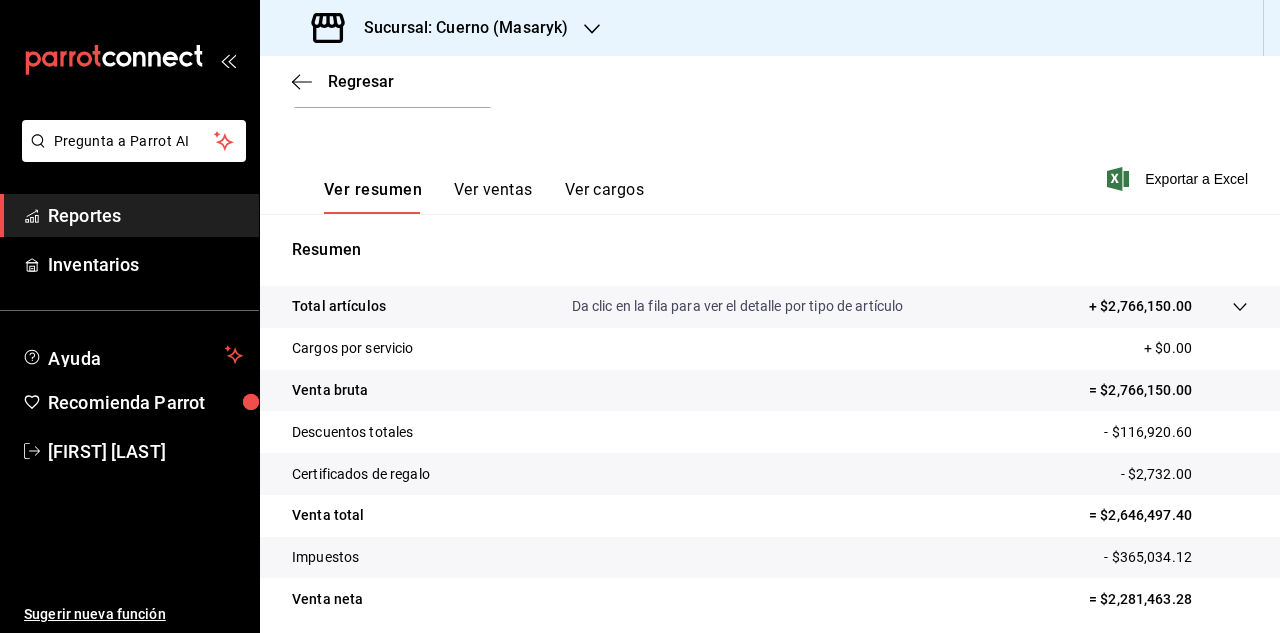 scroll, scrollTop: 255, scrollLeft: 0, axis: vertical 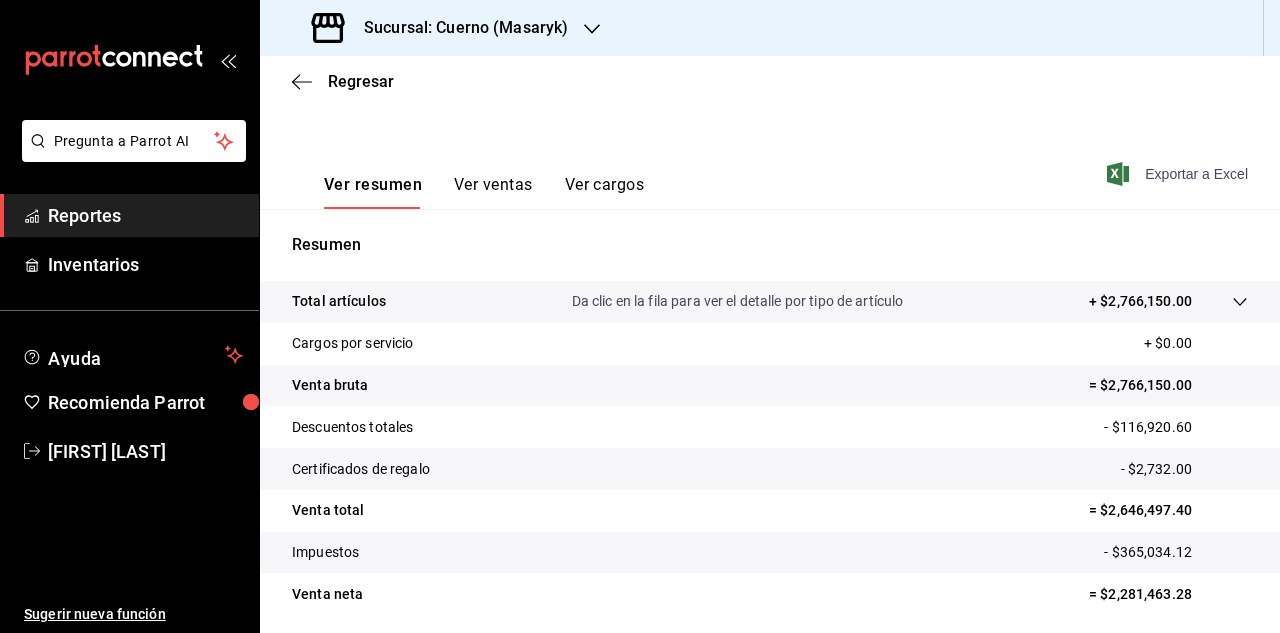 click on "Exportar a Excel" at bounding box center [1179, 174] 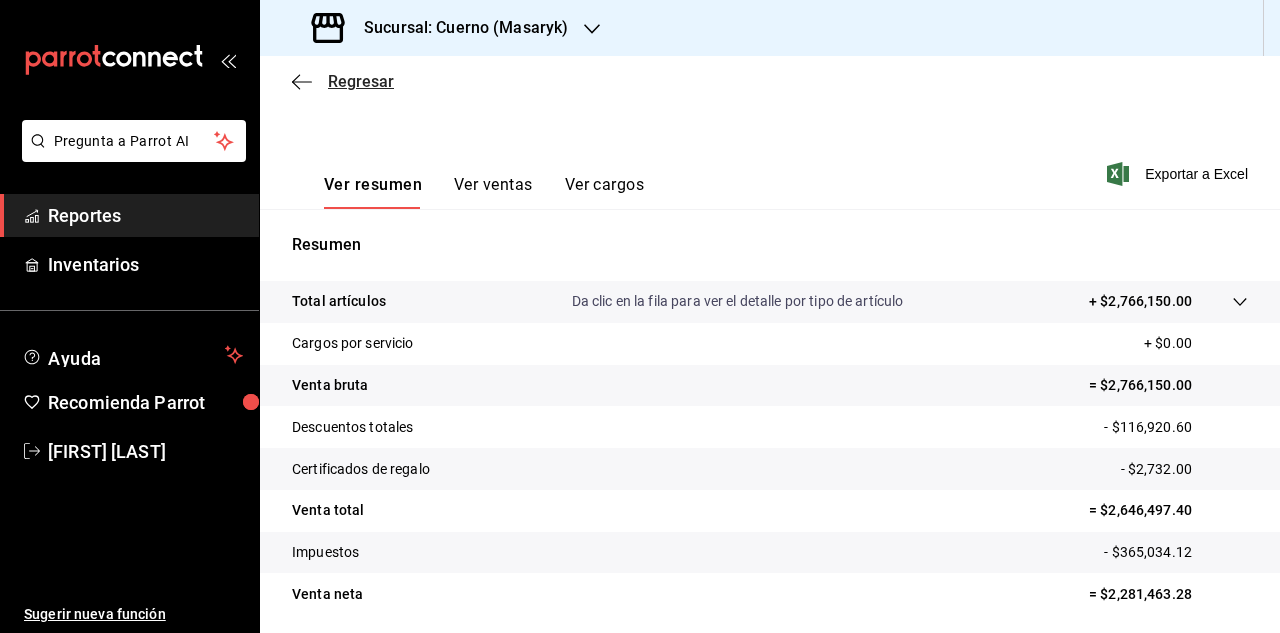 click 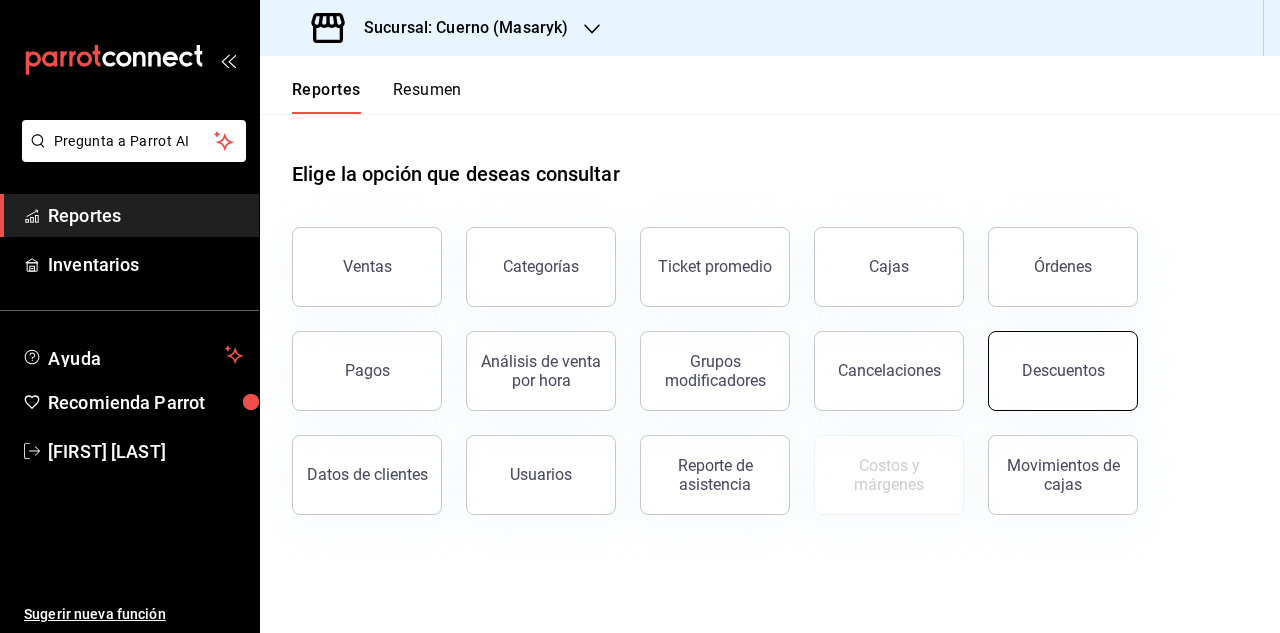 click on "Descuentos" at bounding box center (1063, 370) 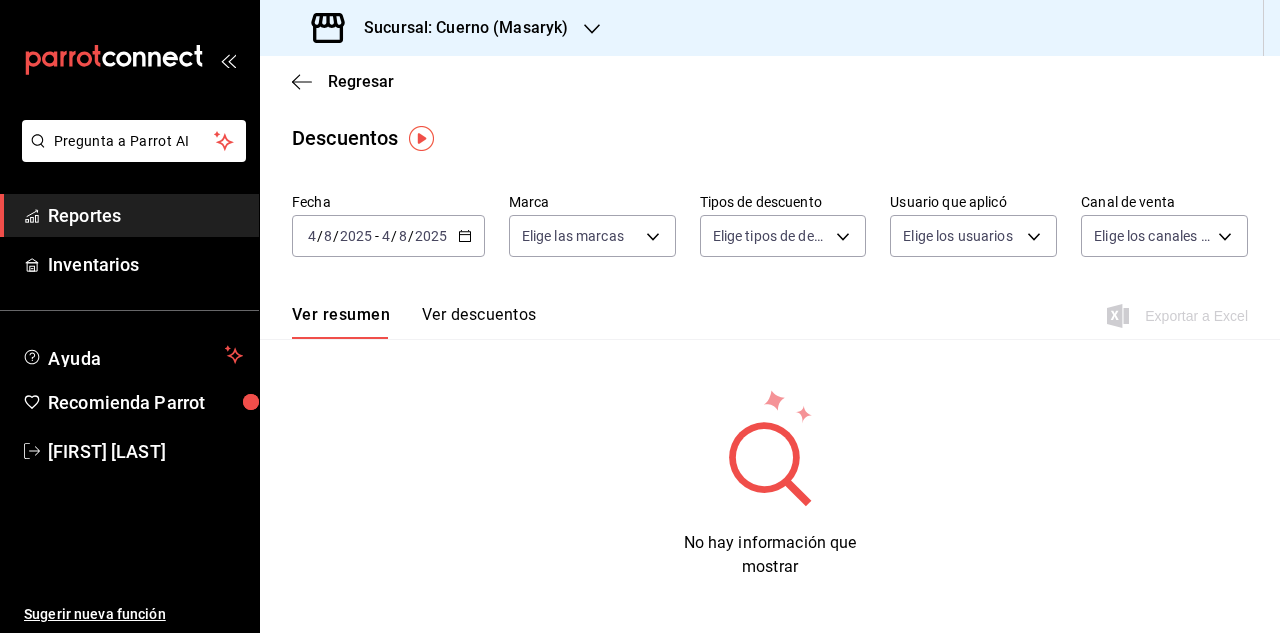 click 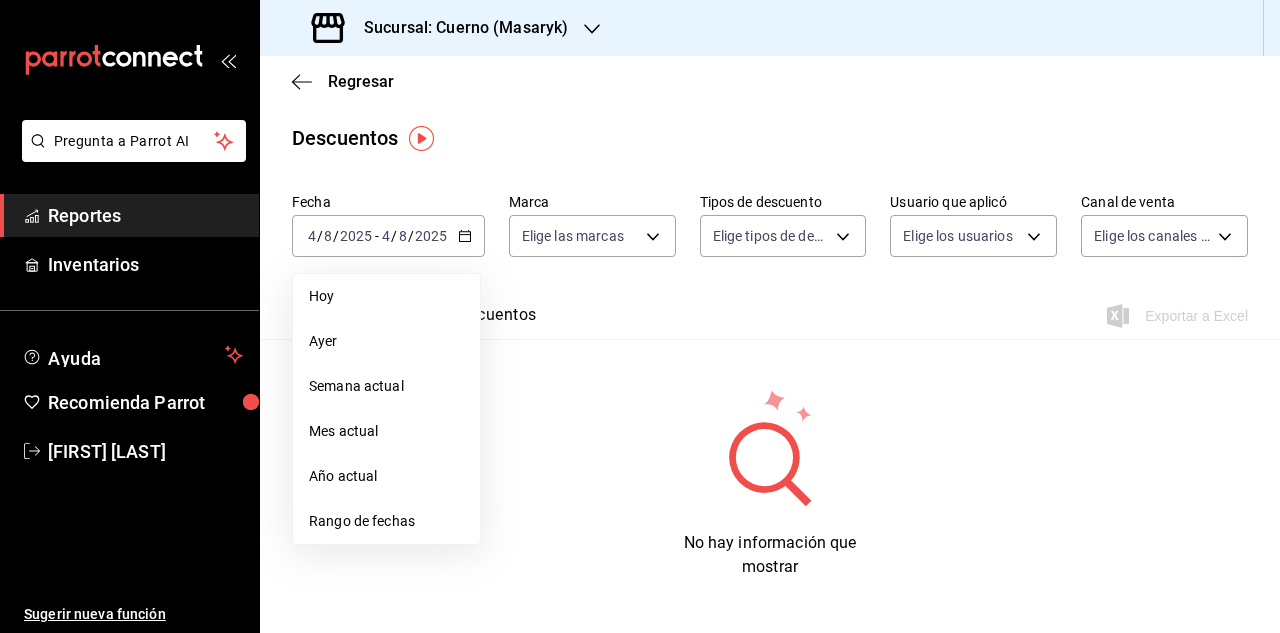 click on "Rango de fechas" at bounding box center [386, 521] 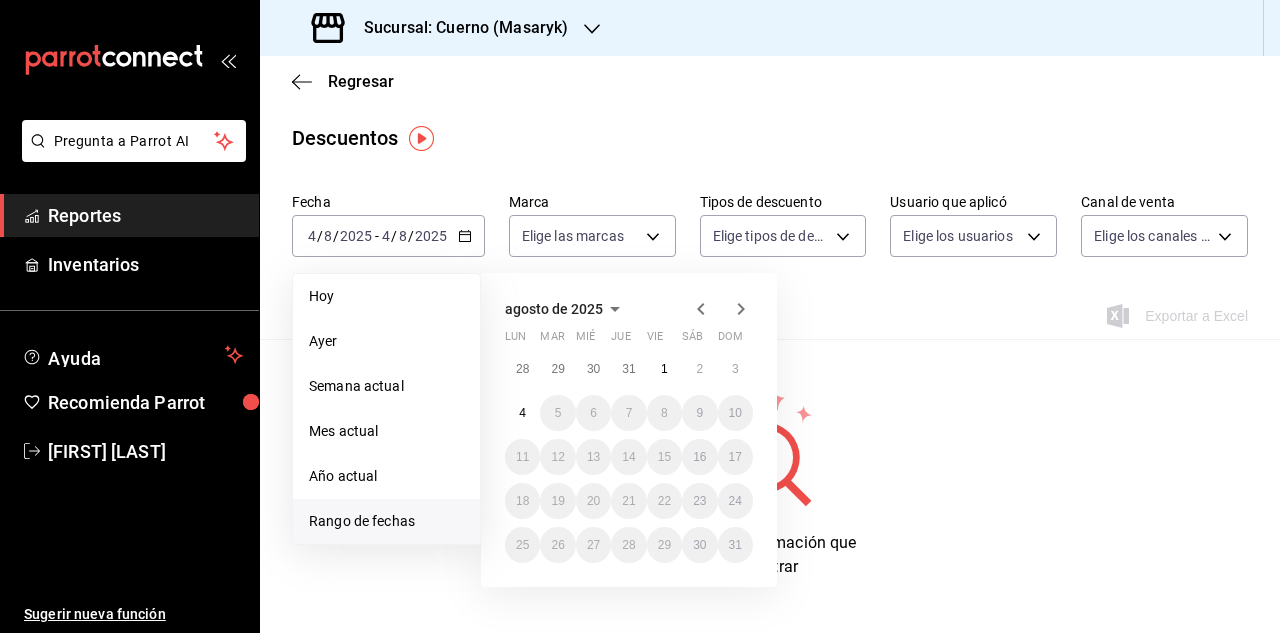 click 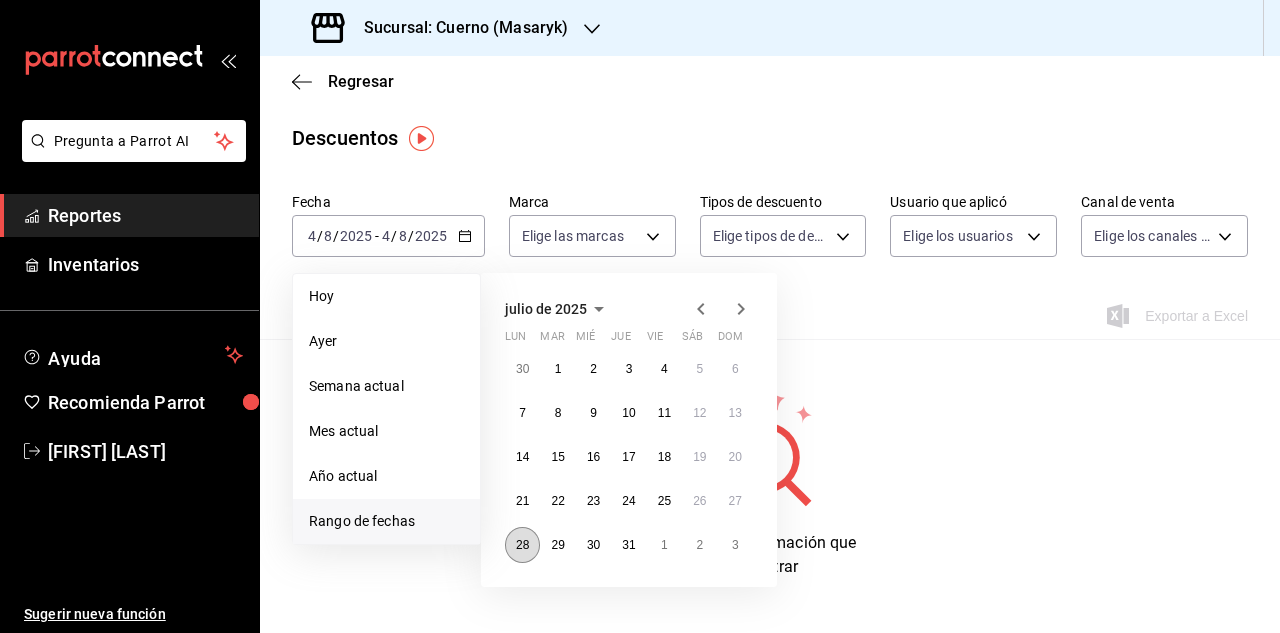 click on "28" at bounding box center (522, 545) 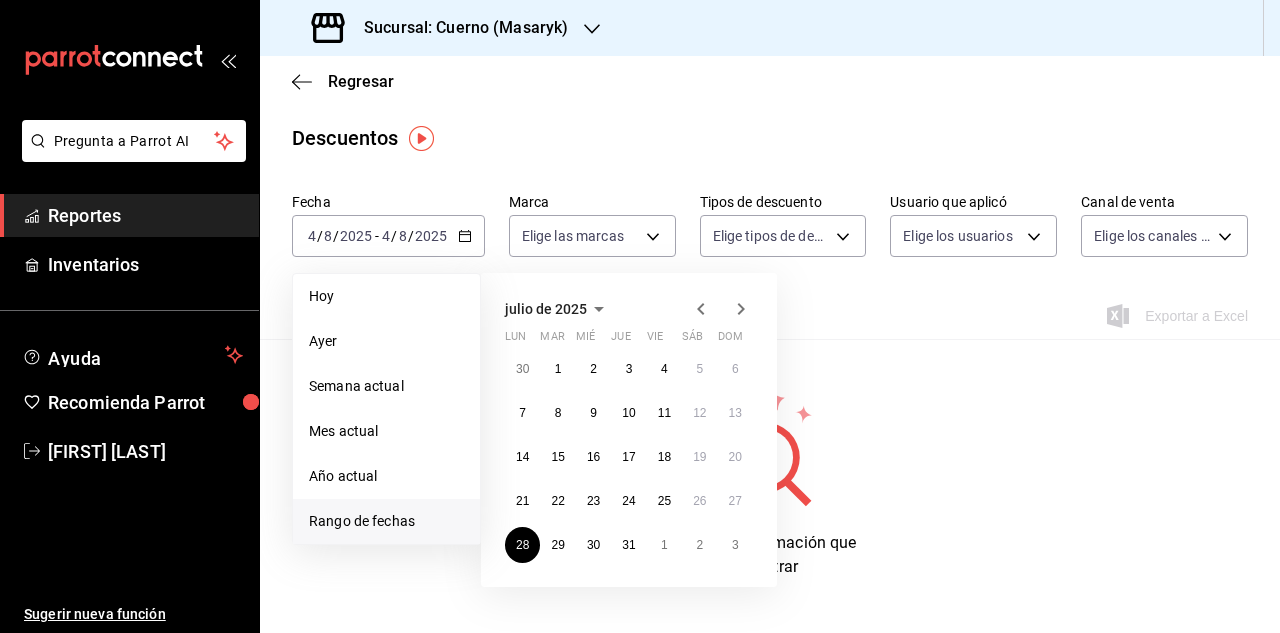 click 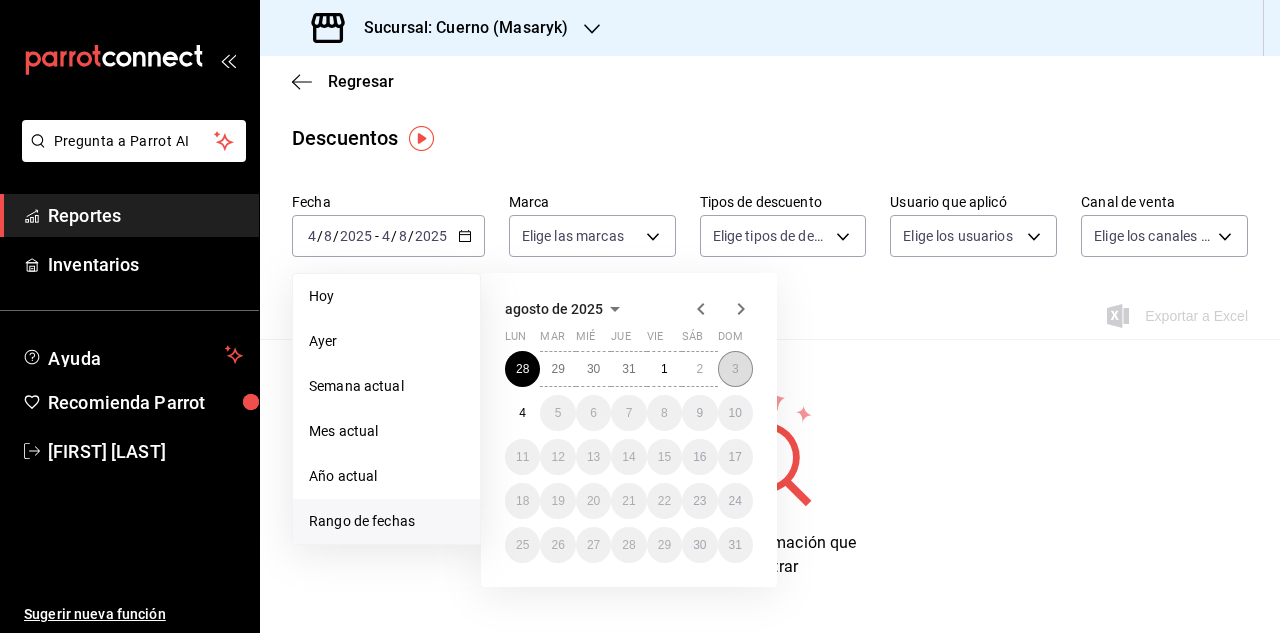 click on "3" at bounding box center [735, 369] 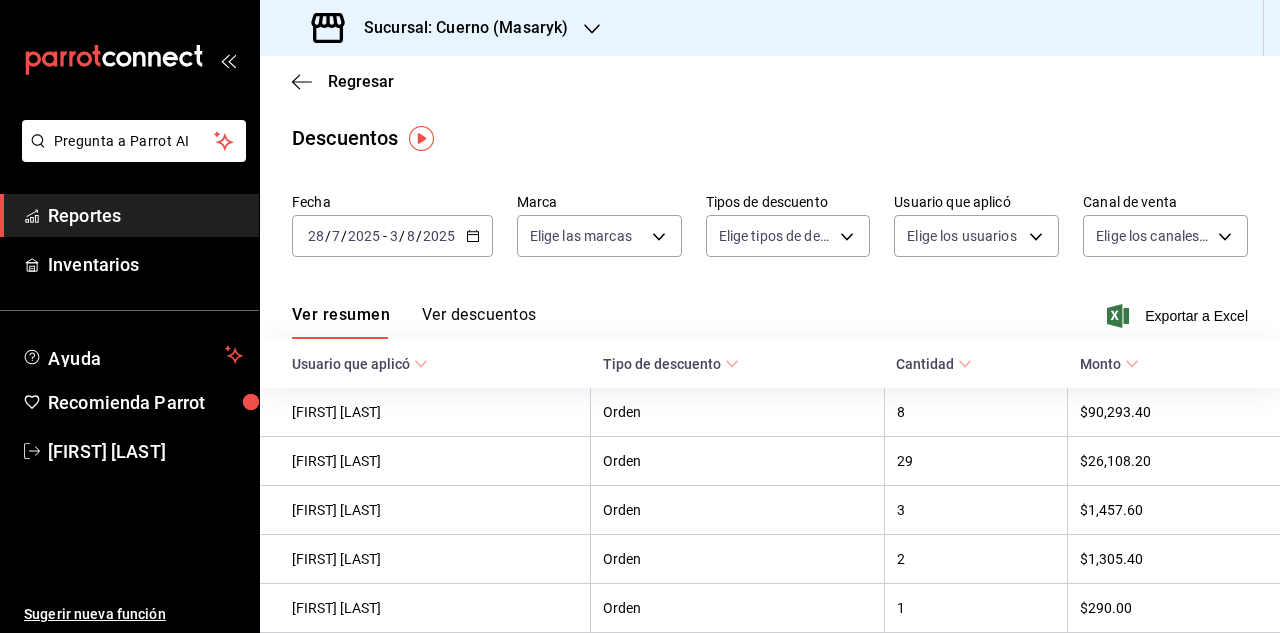 click on "Ver descuentos" at bounding box center [479, 322] 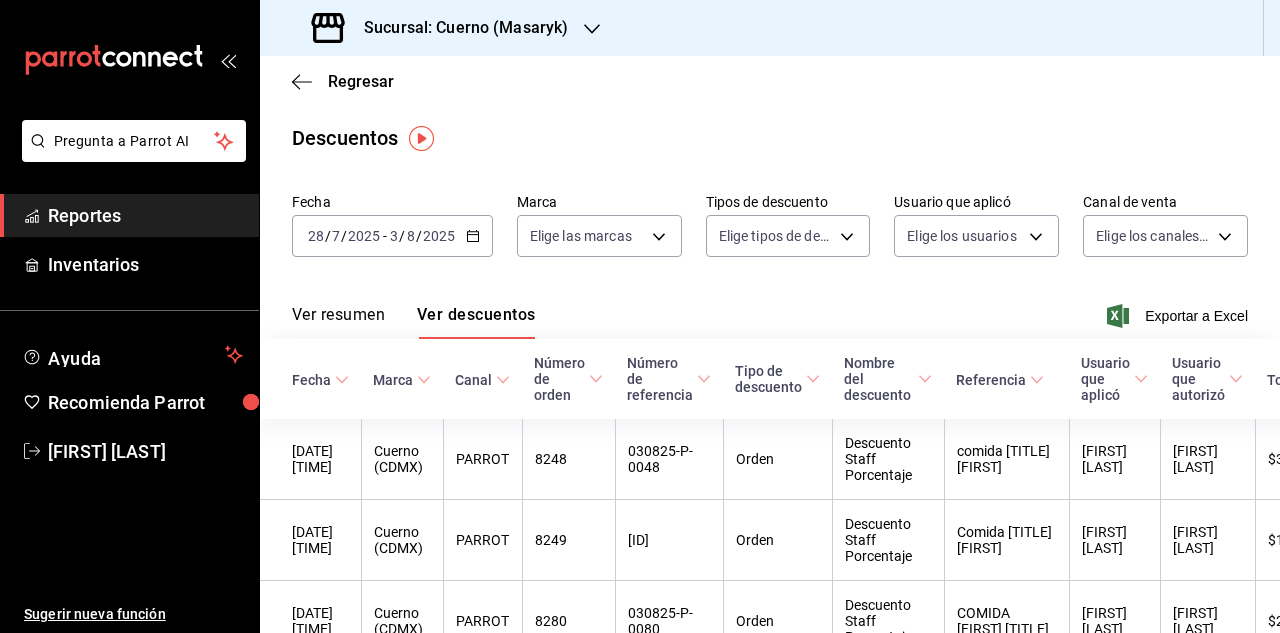 click on "Ver resumen" at bounding box center (338, 322) 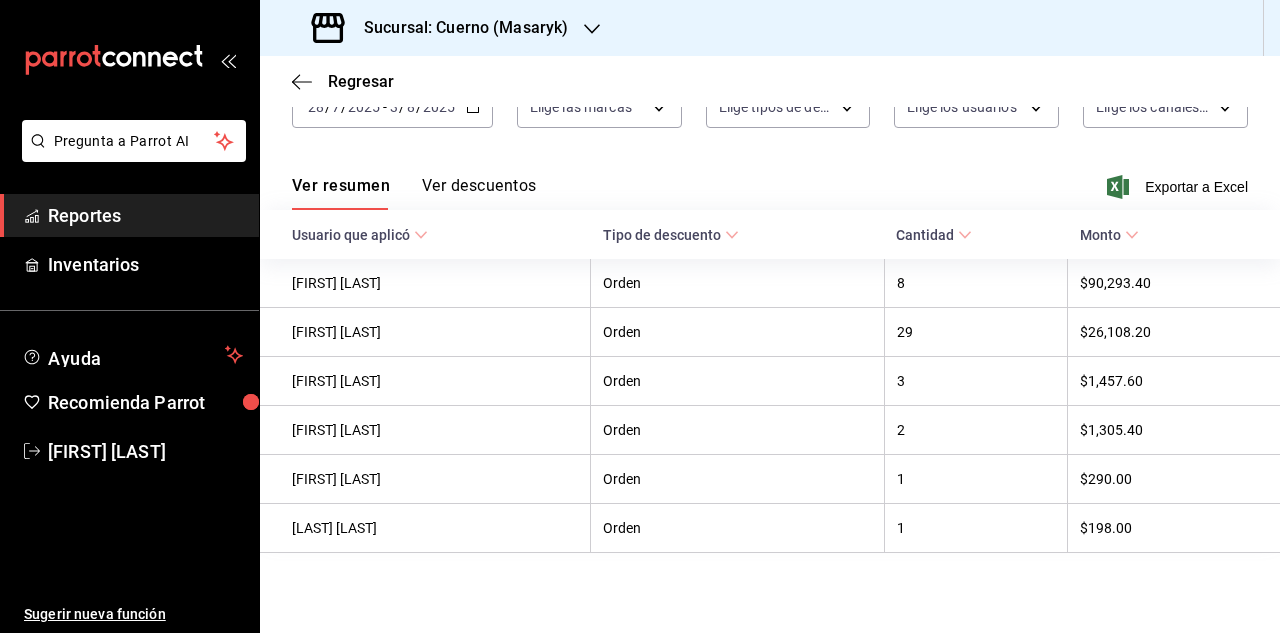 scroll, scrollTop: 0, scrollLeft: 0, axis: both 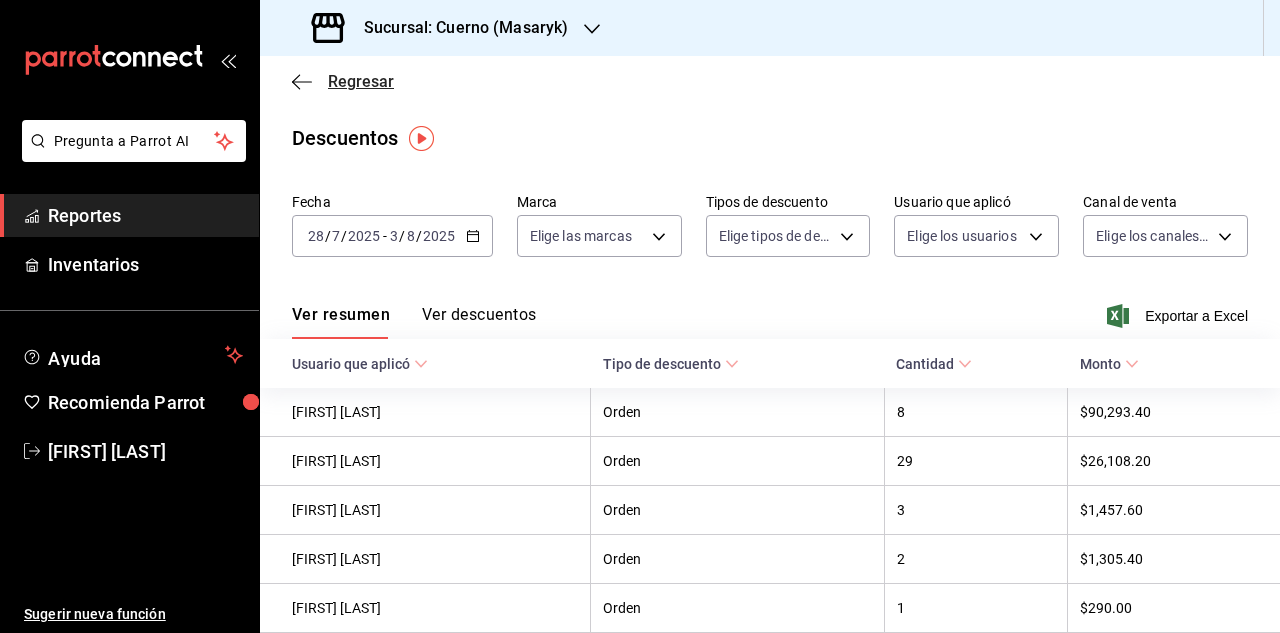 click on "Regresar" at bounding box center [361, 81] 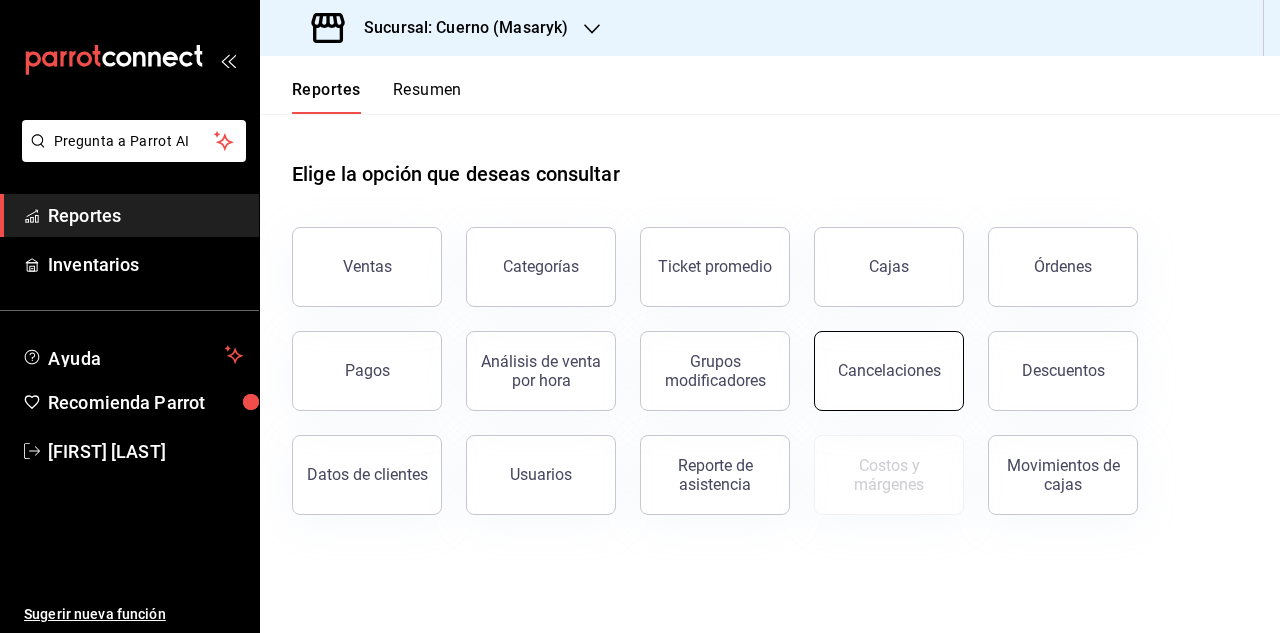 click on "Cancelaciones" at bounding box center (889, 370) 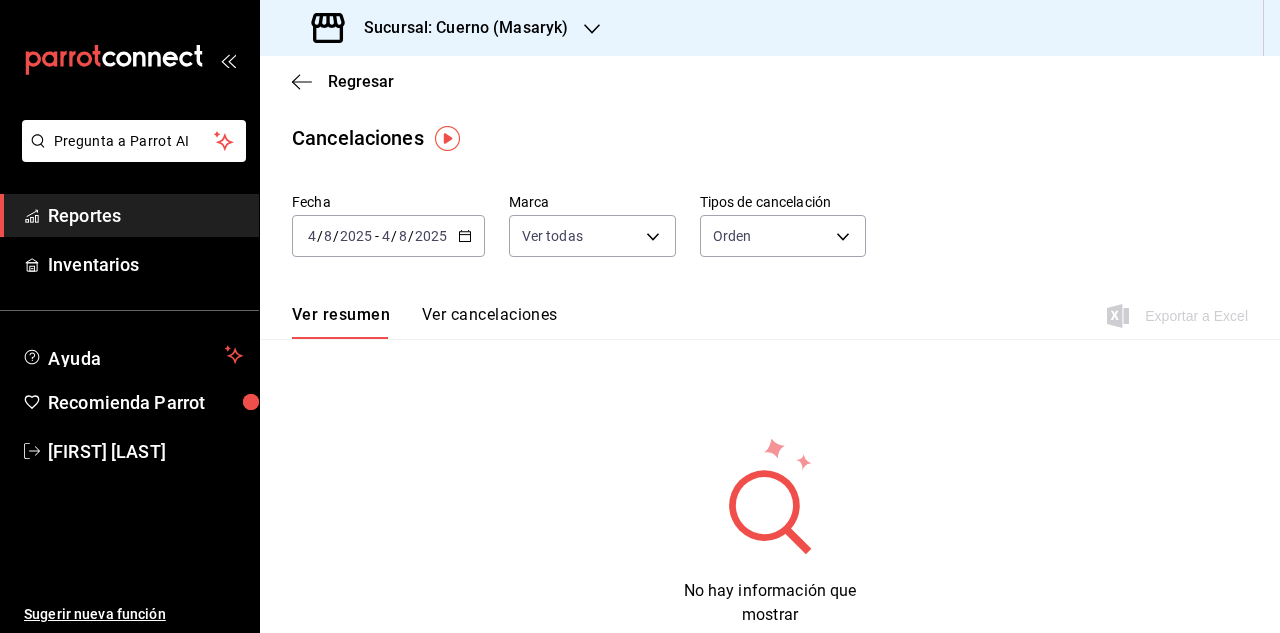 click 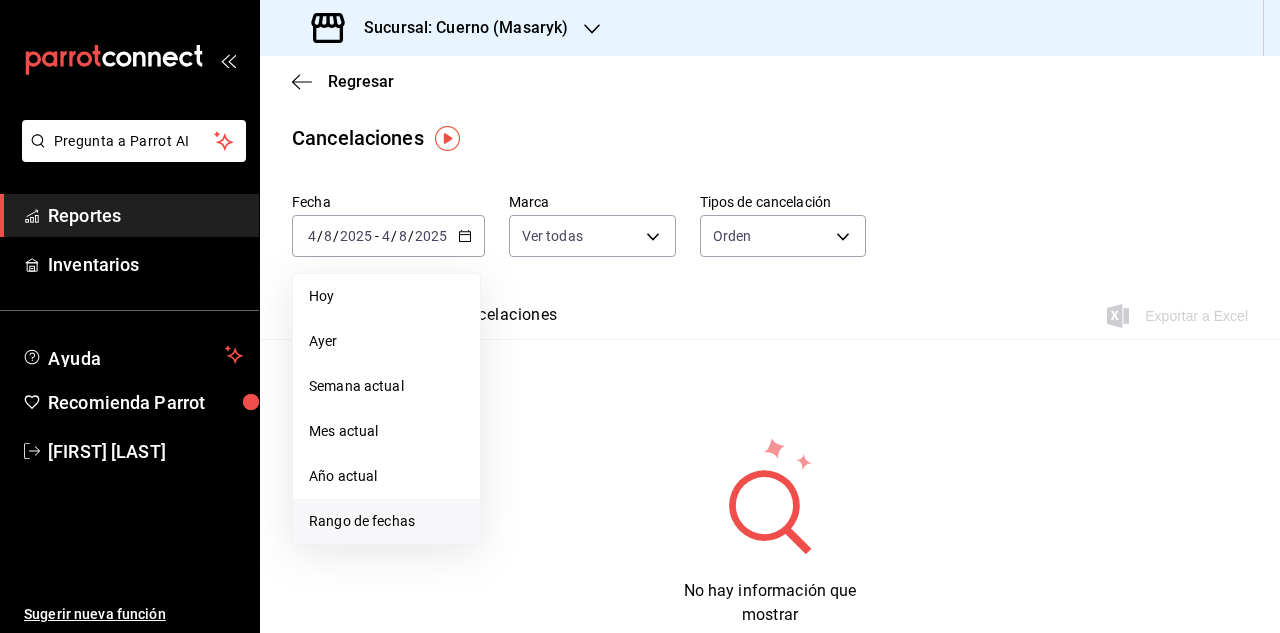 click on "Rango de fechas" at bounding box center [386, 521] 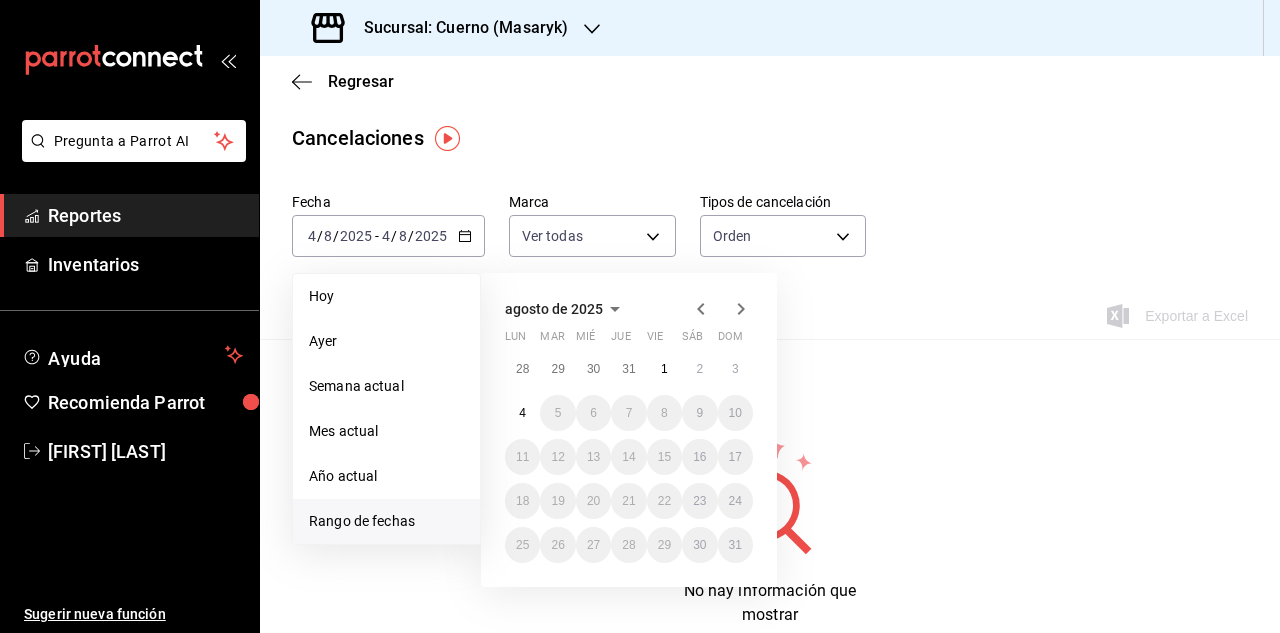 click 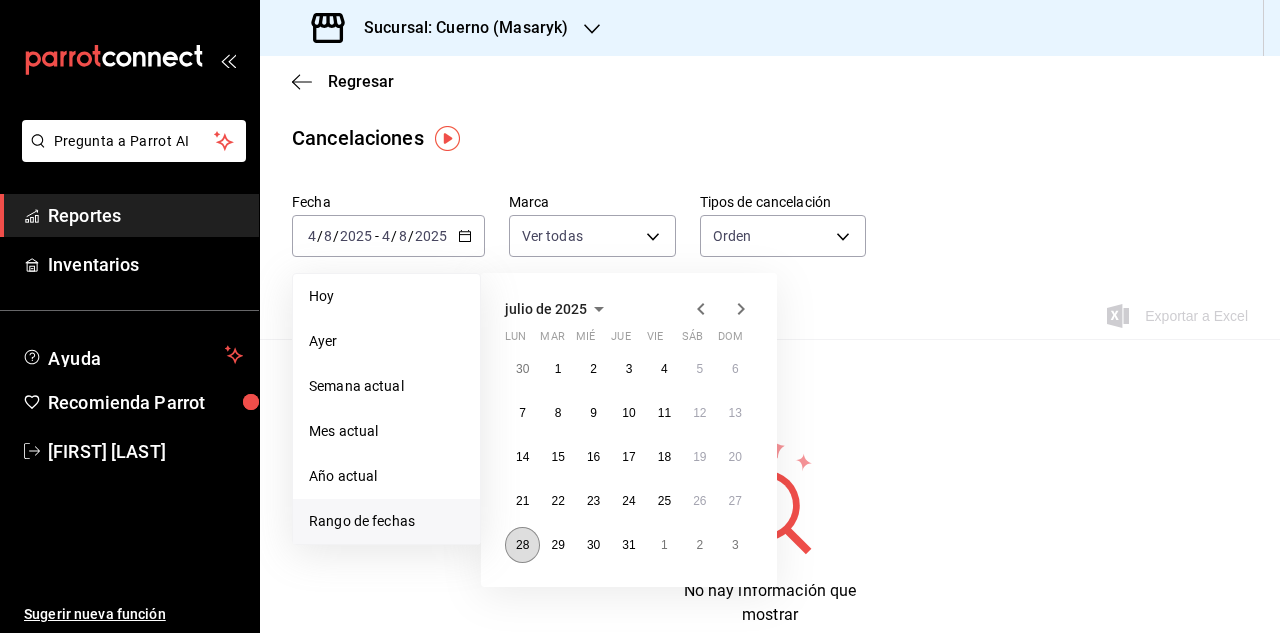 click on "28" at bounding box center [522, 545] 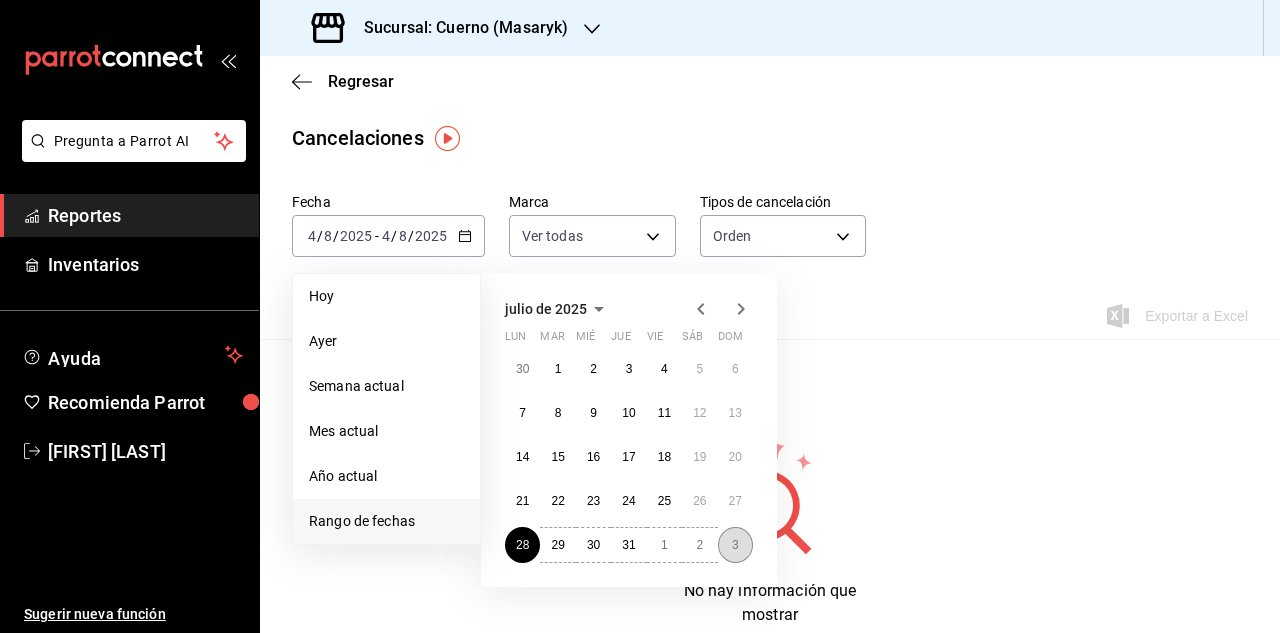 click on "3" at bounding box center (735, 545) 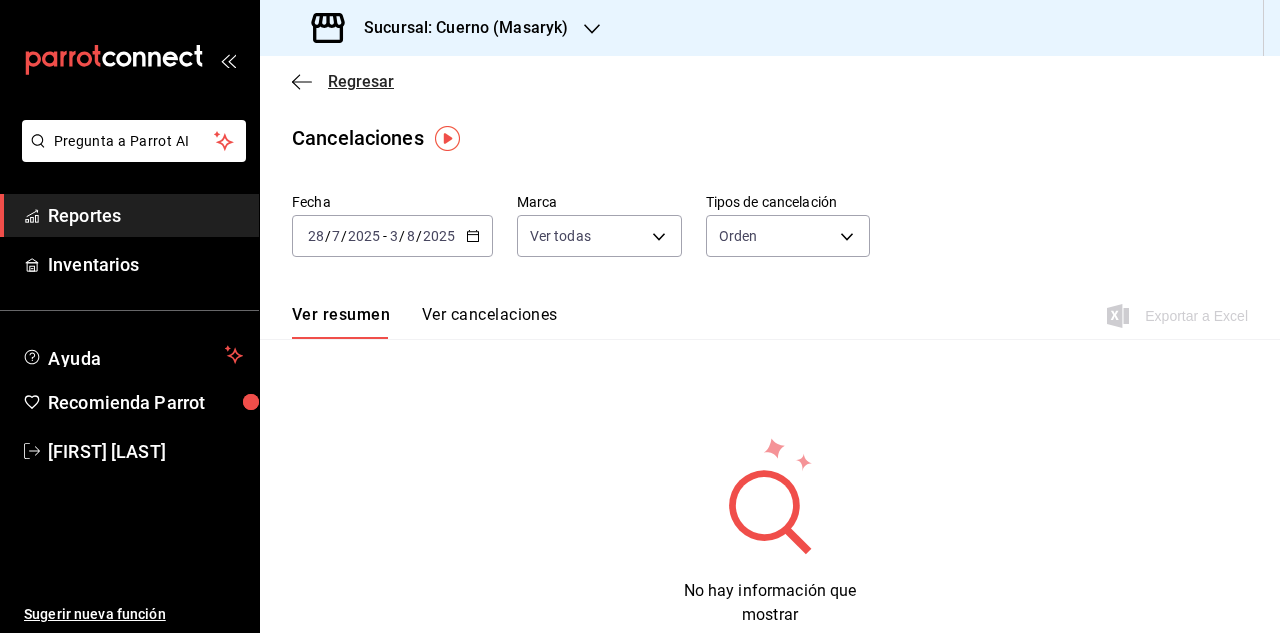 click 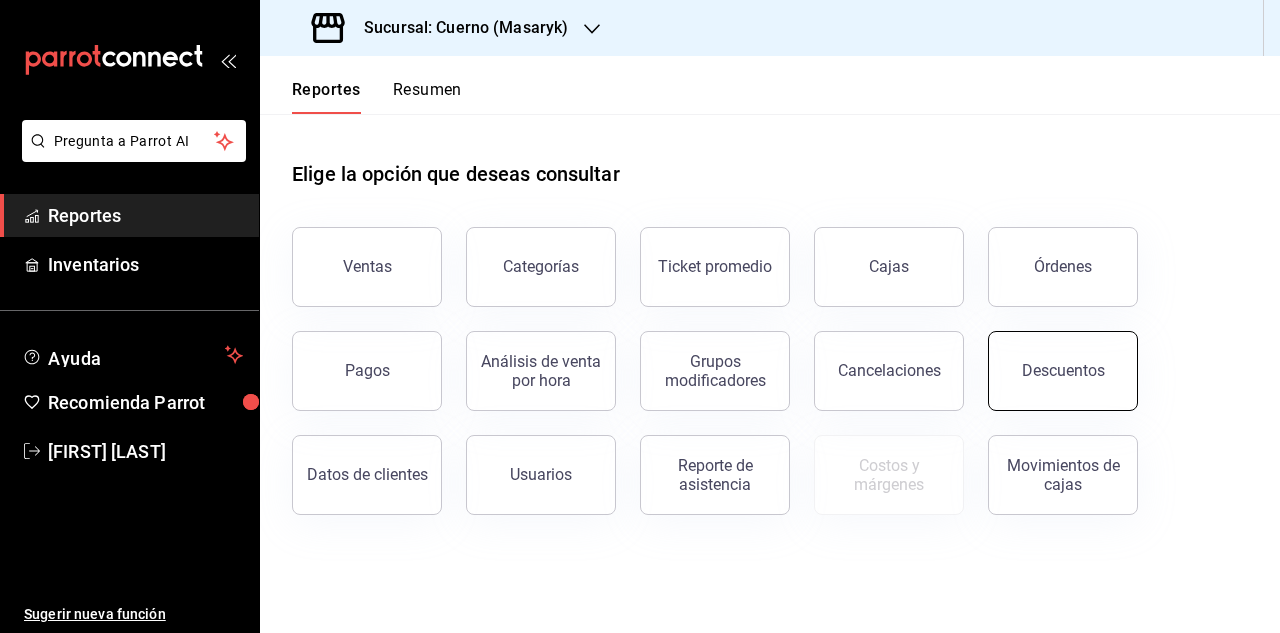 click on "Descuentos" at bounding box center (1063, 371) 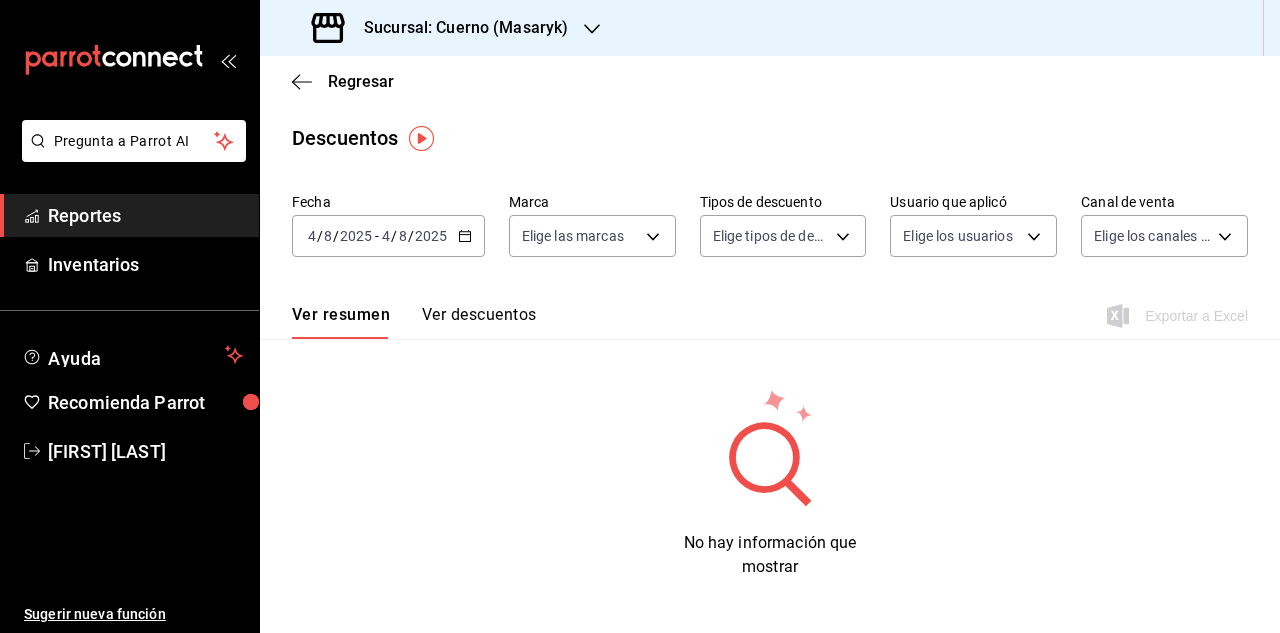 click 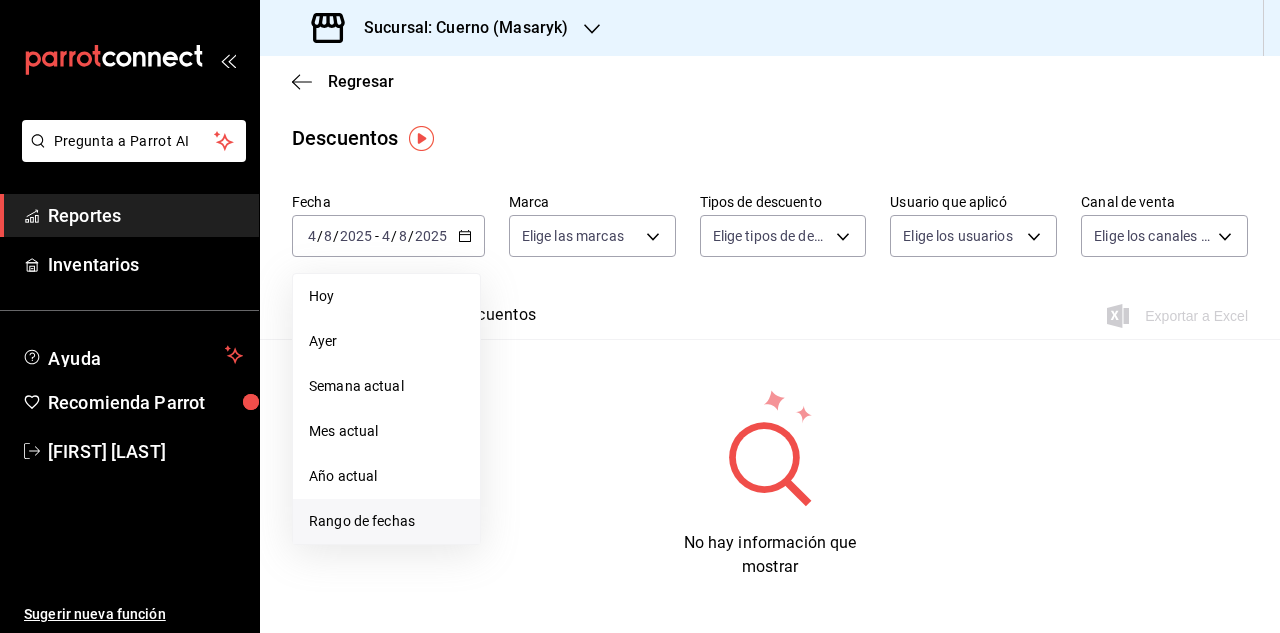 click on "Rango de fechas" at bounding box center (386, 521) 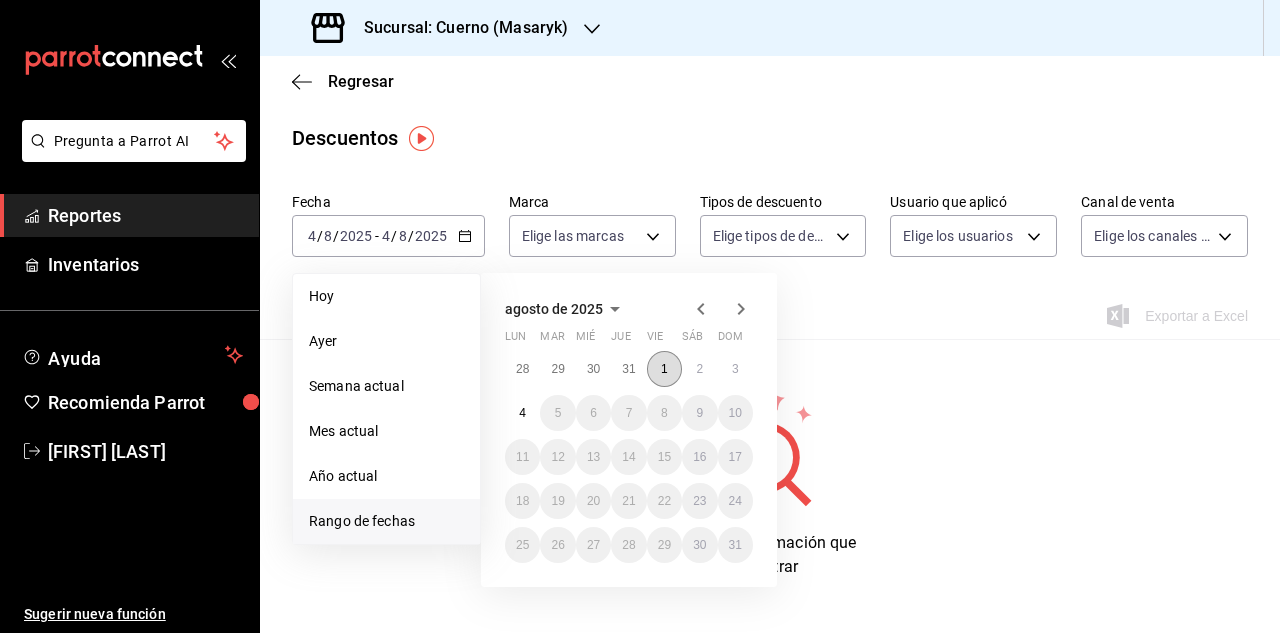 click on "1" at bounding box center (664, 369) 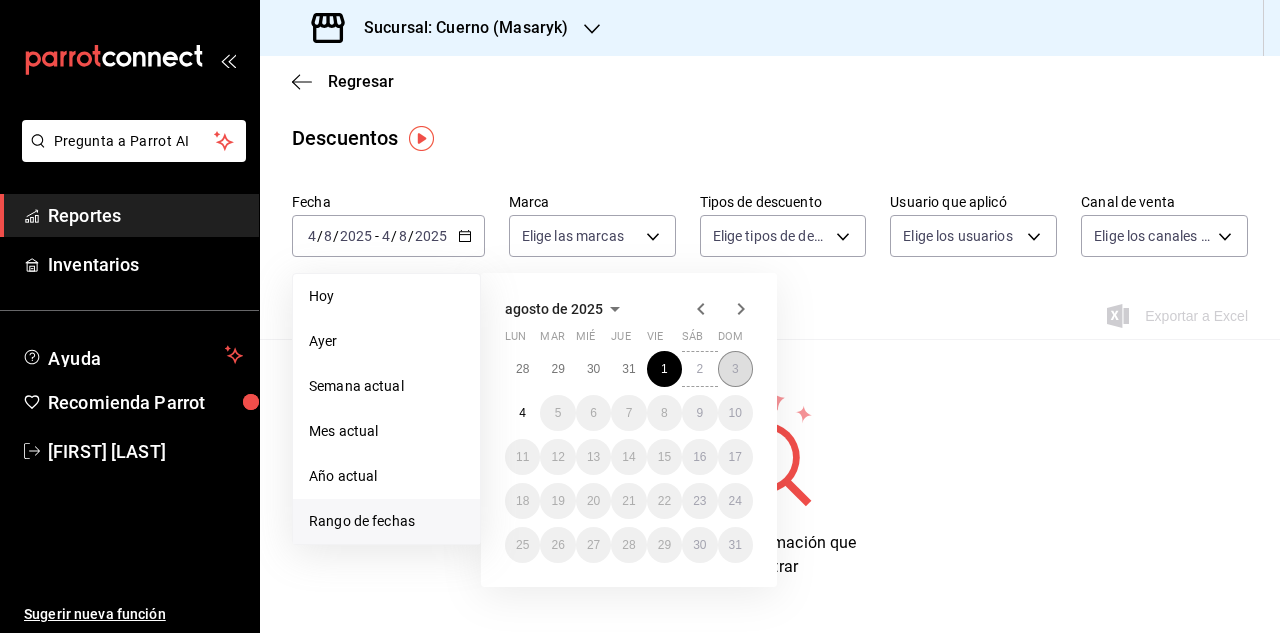click on "3" at bounding box center [735, 369] 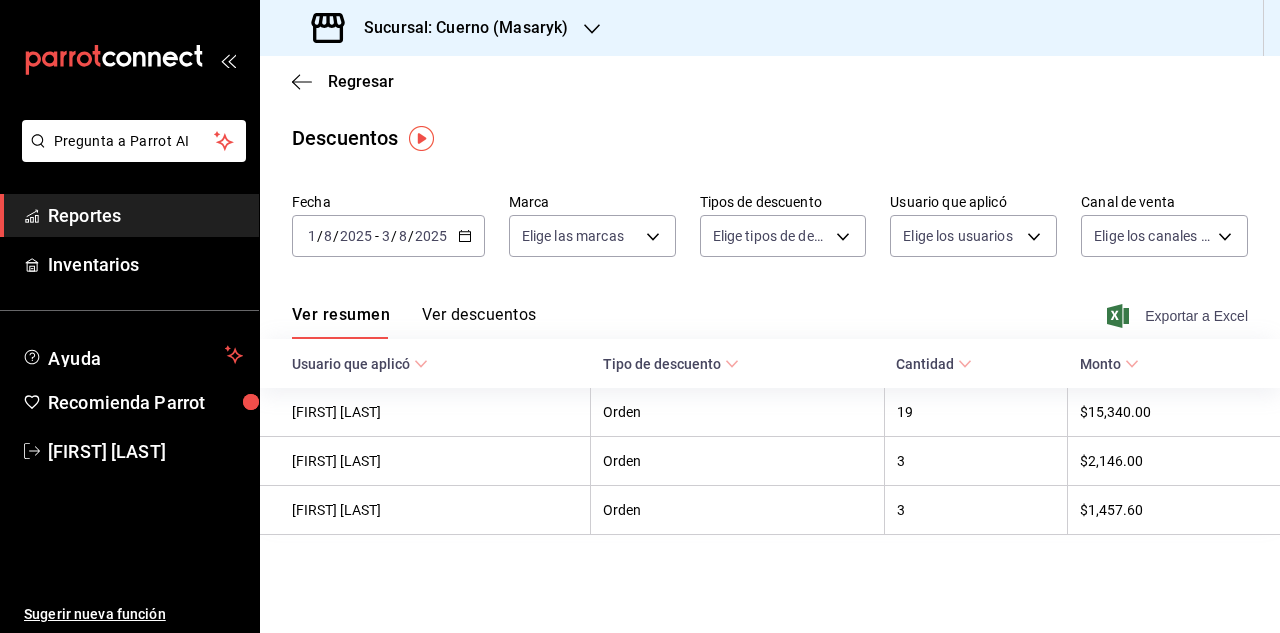 click on "Exportar a Excel" at bounding box center (1179, 316) 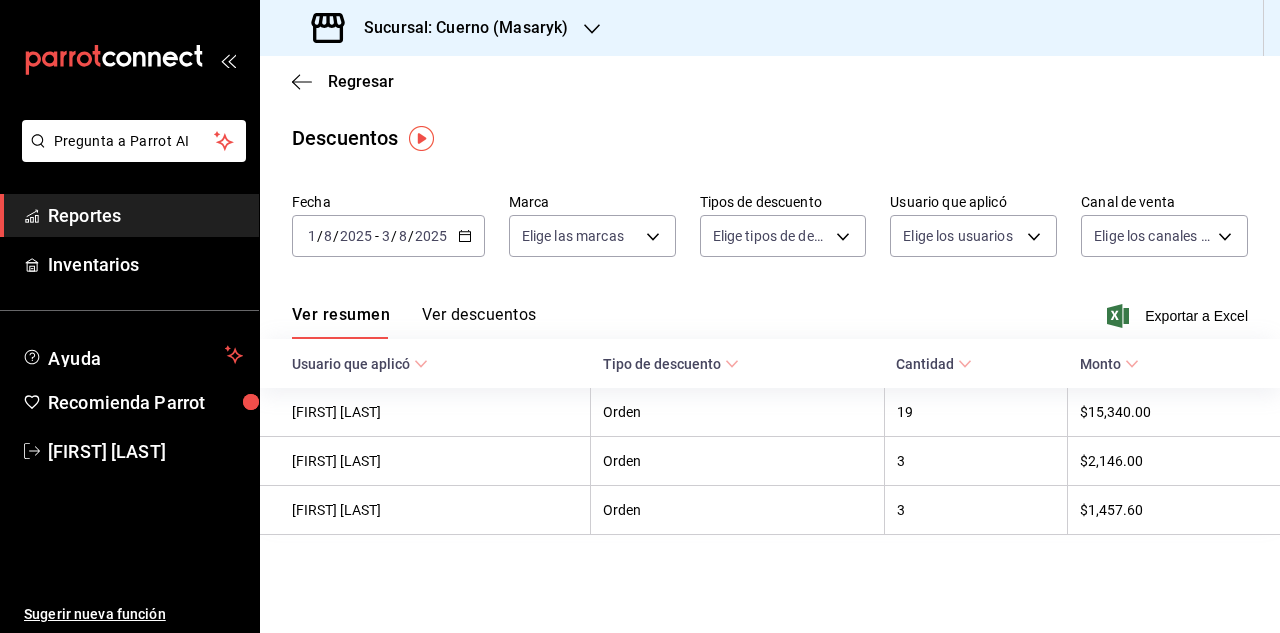 click 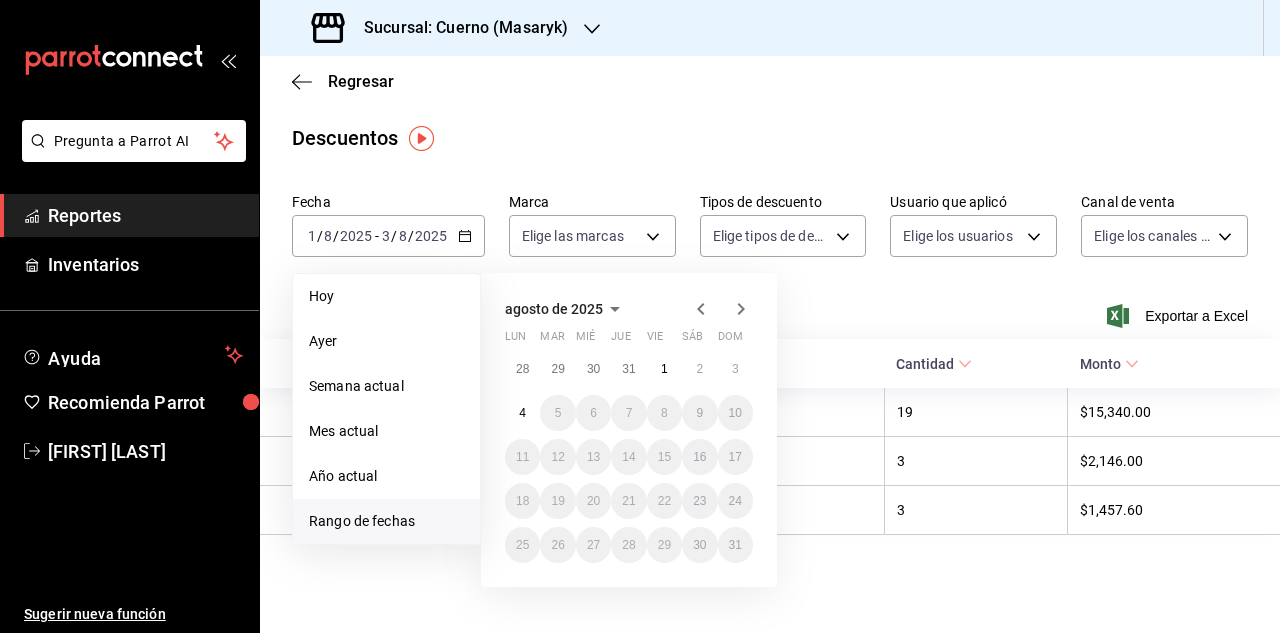 click 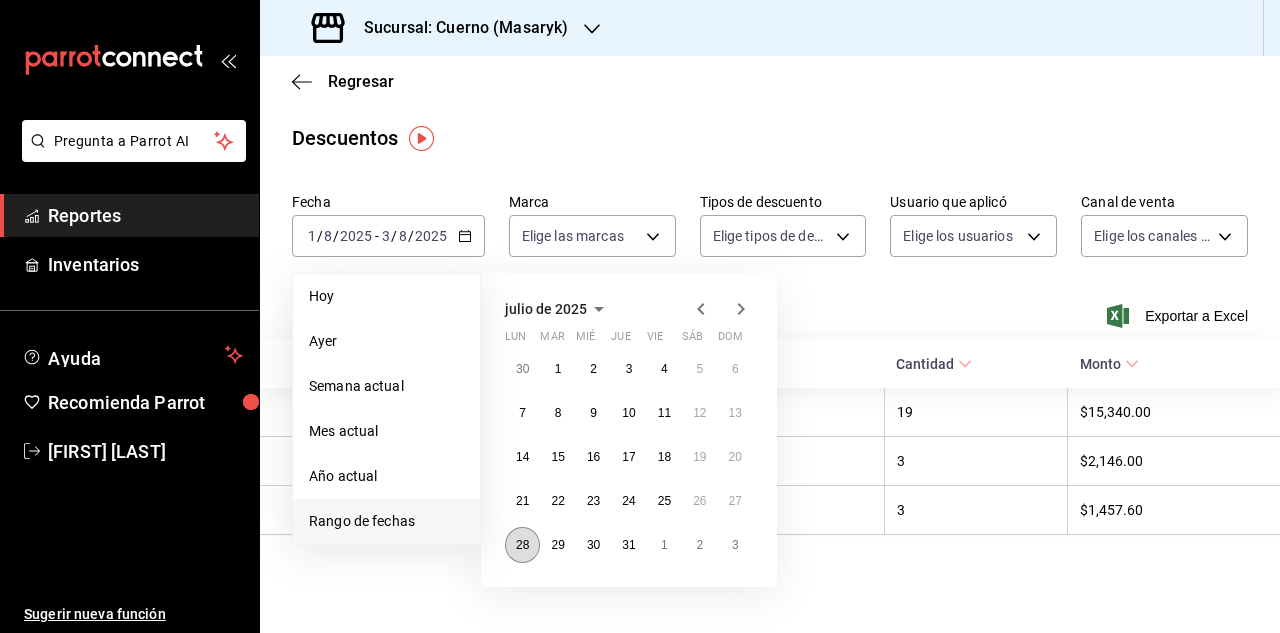 click on "28" at bounding box center [522, 545] 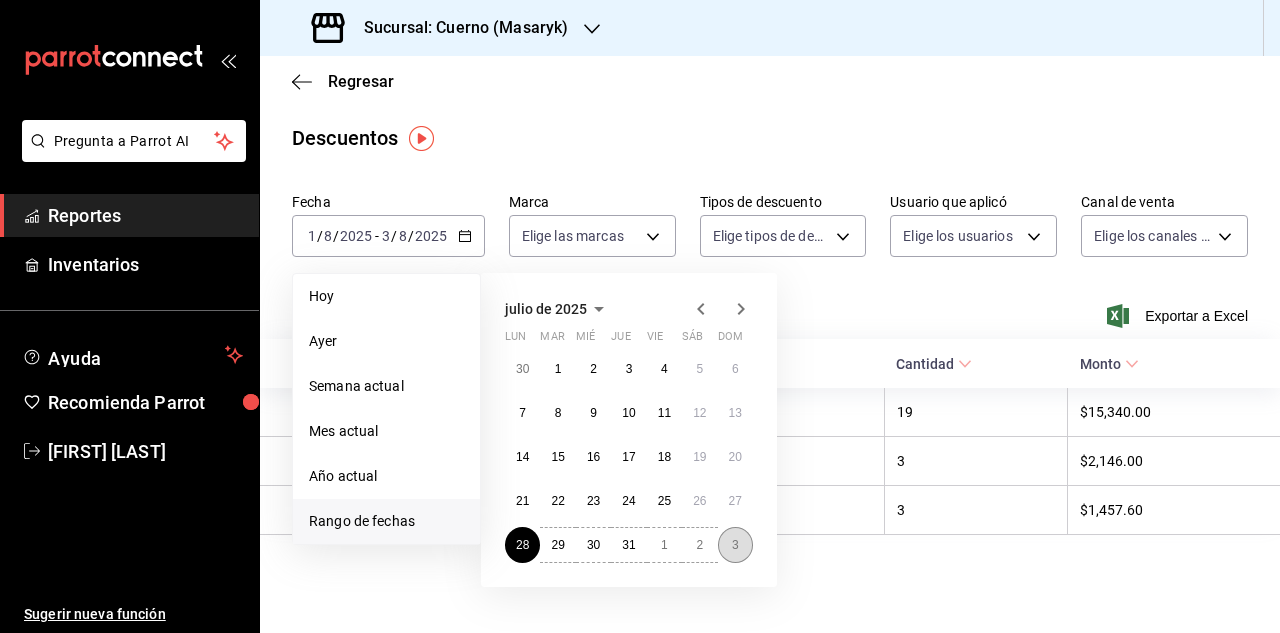 click on "3" at bounding box center [735, 545] 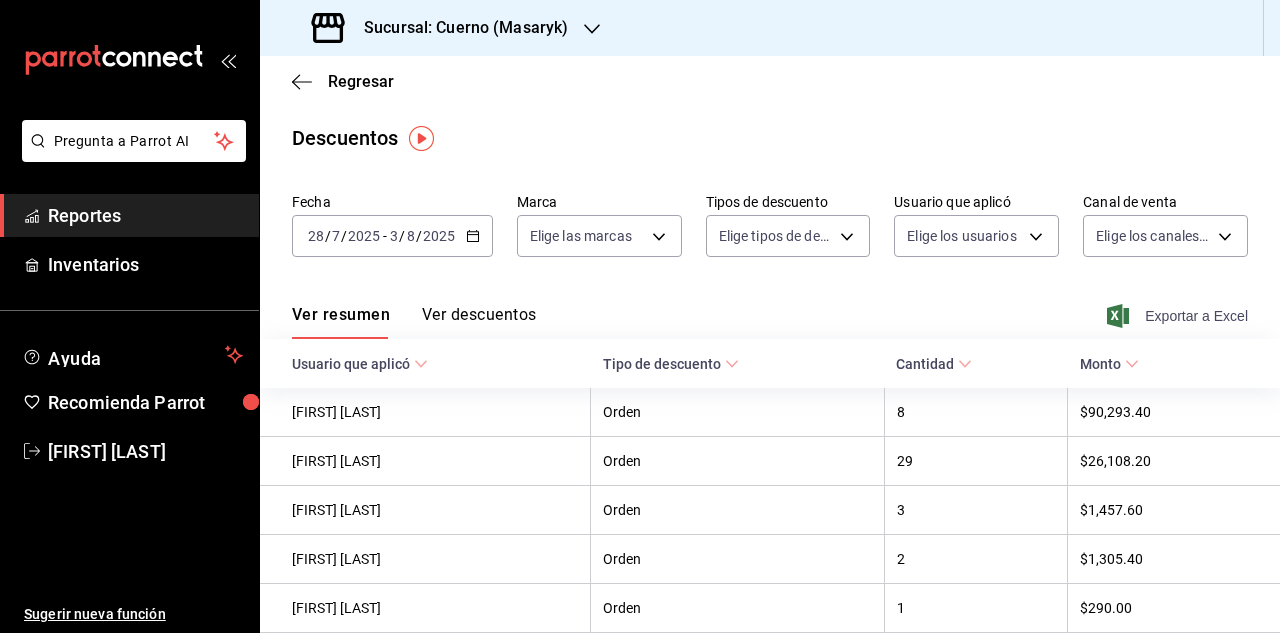 click on "Exportar a Excel" at bounding box center [1179, 316] 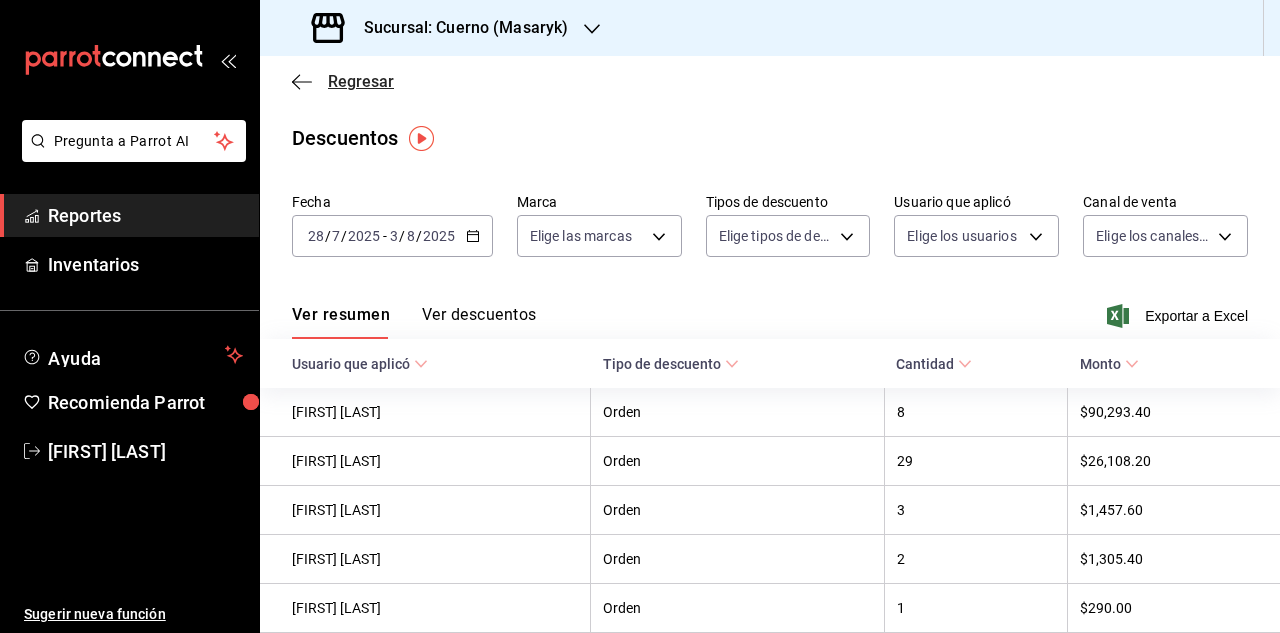 click on "Regresar" at bounding box center [361, 81] 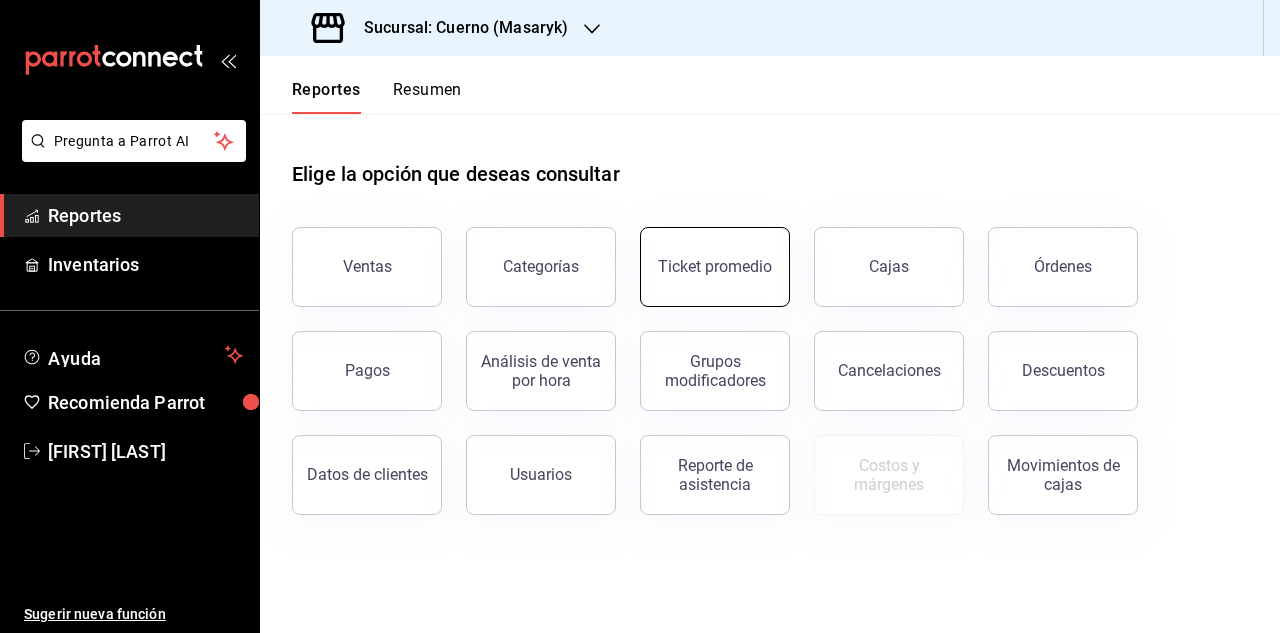 click on "Ticket promedio" at bounding box center (715, 266) 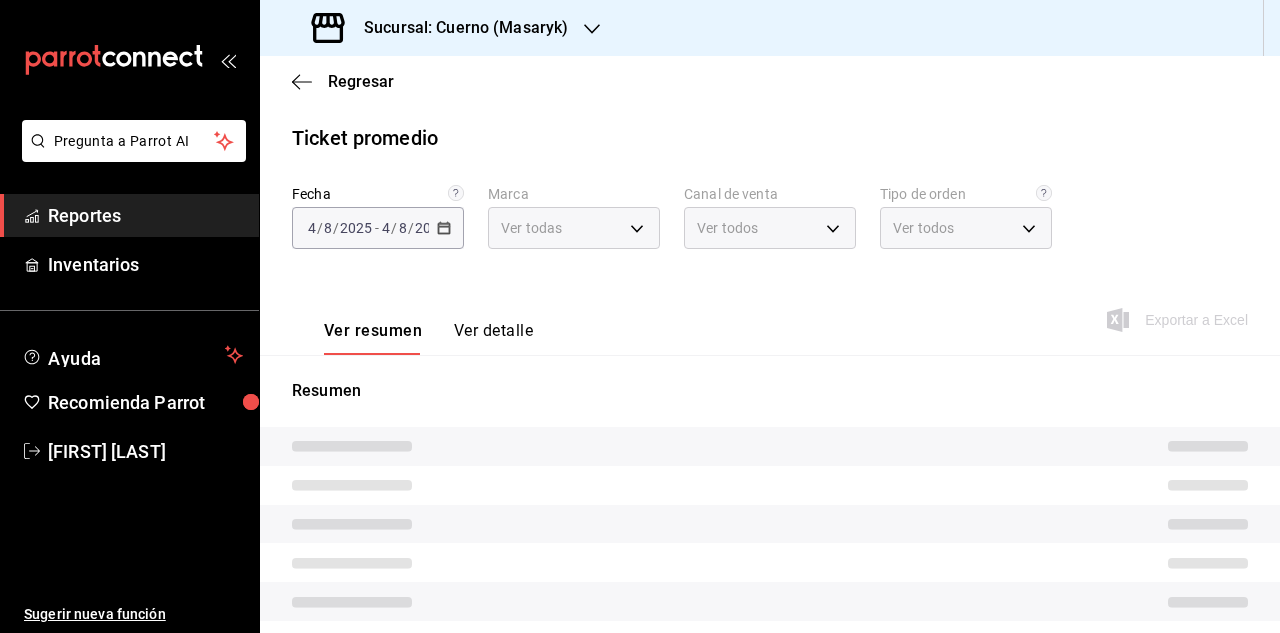 type on "4ea0d660-02b3-4785-bb88-48b5ef6e196c" 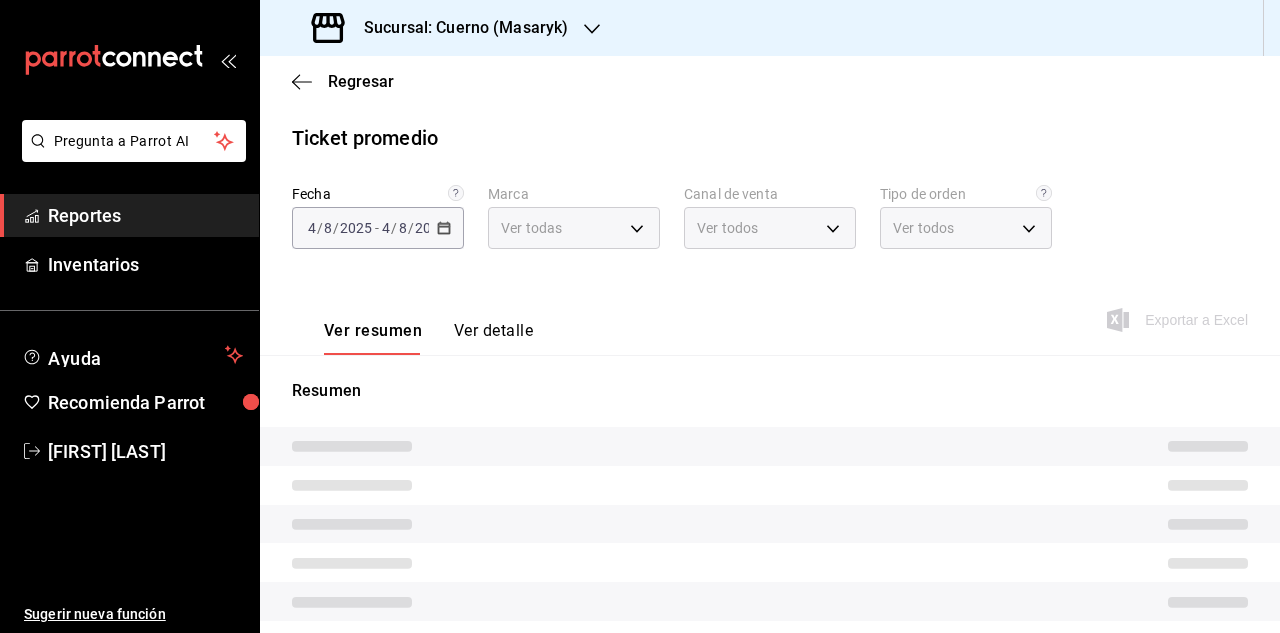 type on "PARROT,UBER_EATS,RAPPI,DIDI_FOOD,ONLINE" 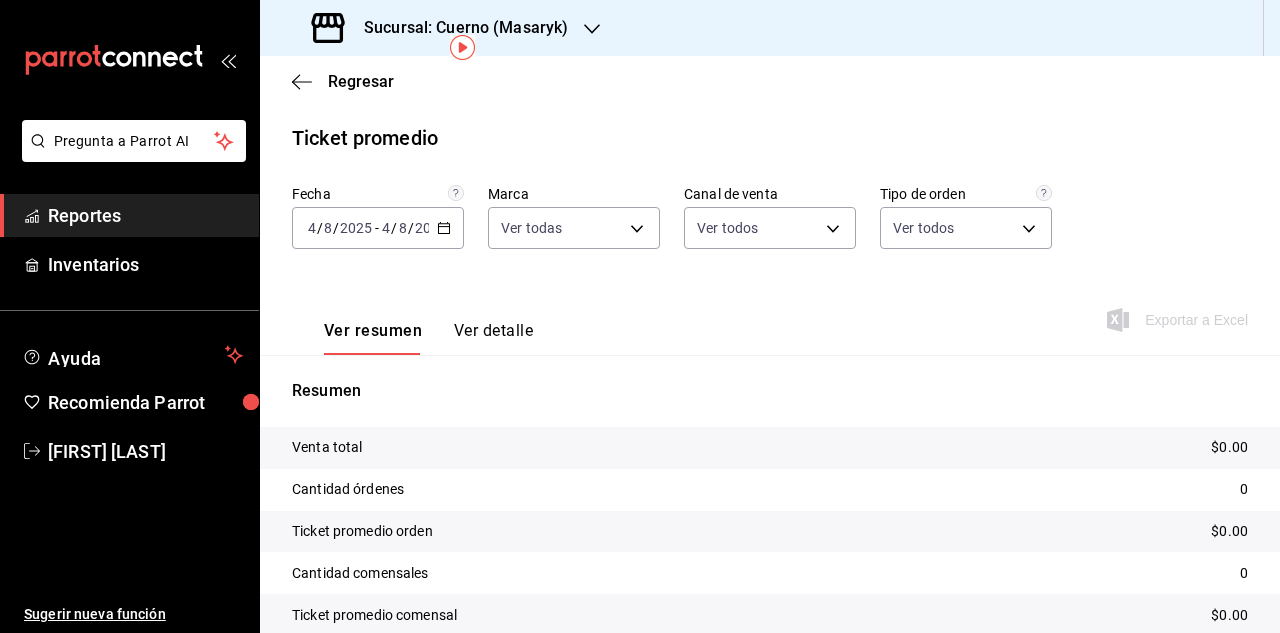 scroll, scrollTop: 91, scrollLeft: 0, axis: vertical 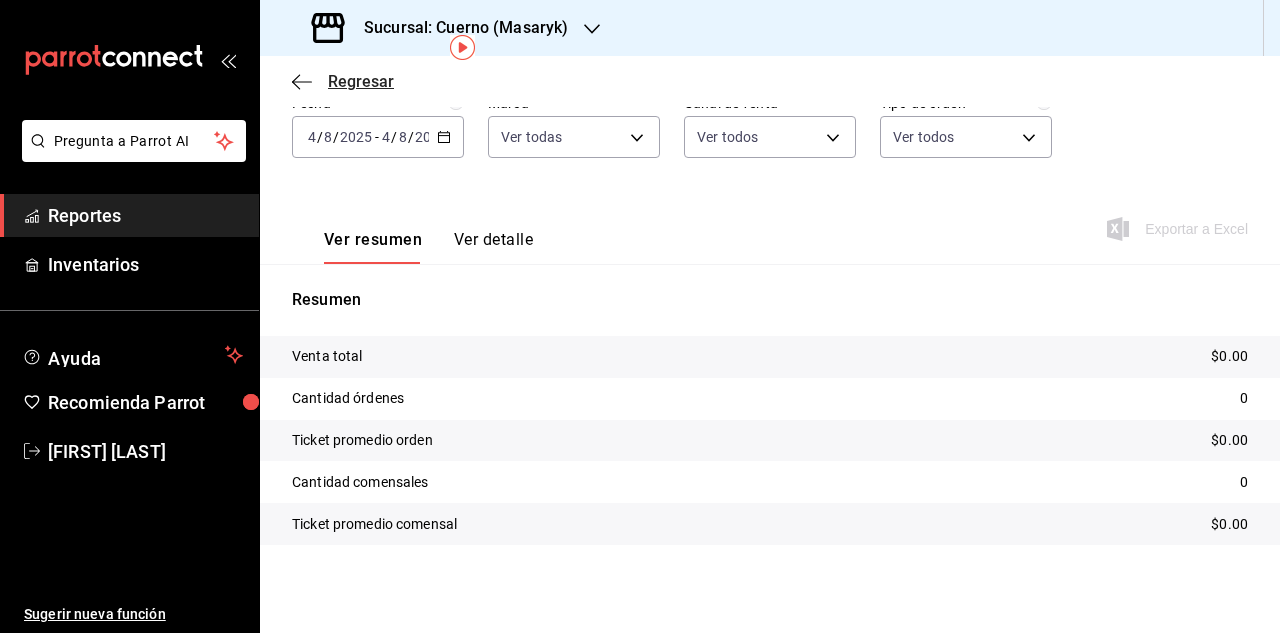 click on "Regresar" at bounding box center (361, 81) 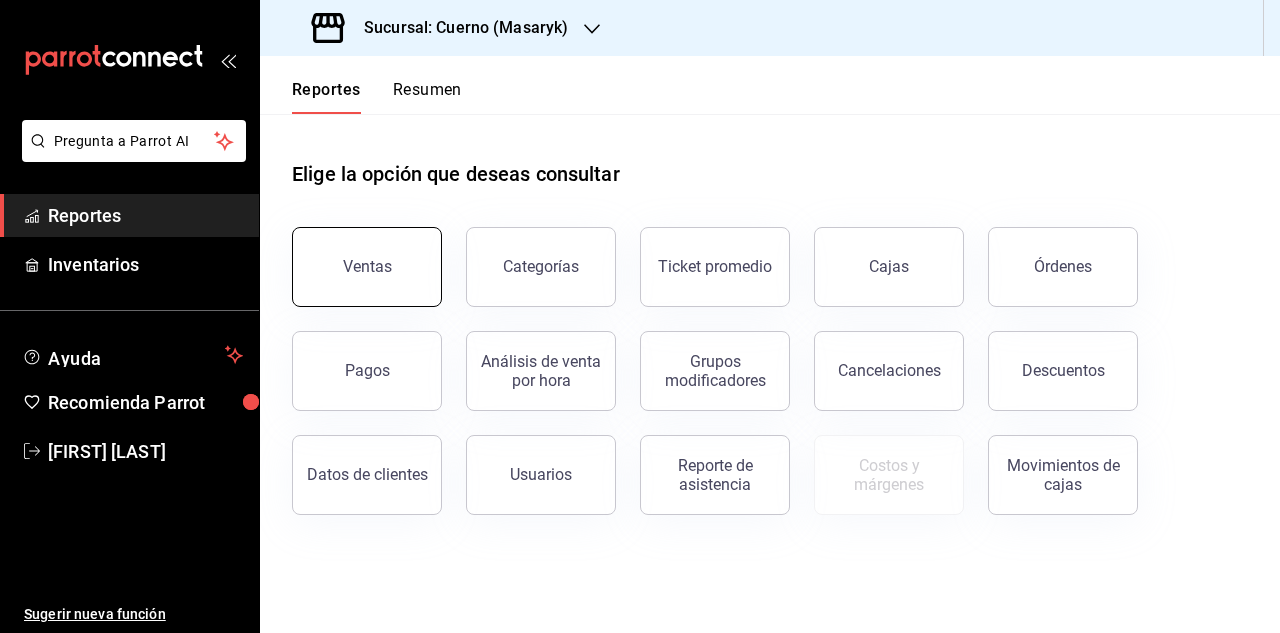click on "Ventas" at bounding box center (367, 266) 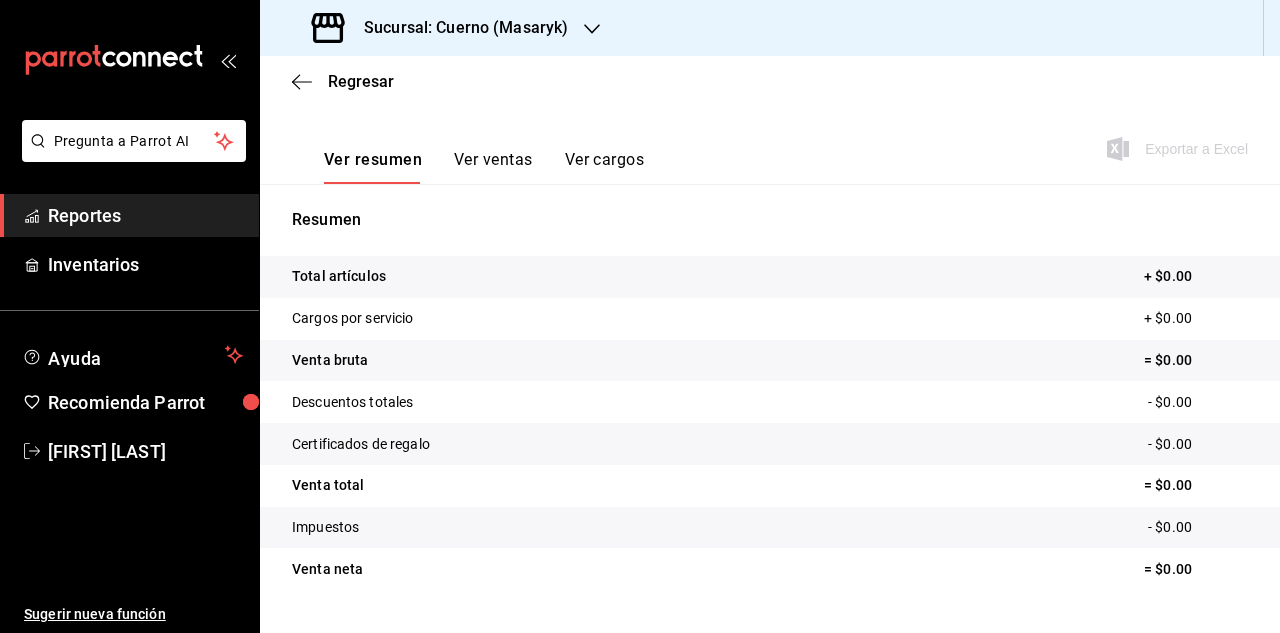 scroll, scrollTop: 325, scrollLeft: 0, axis: vertical 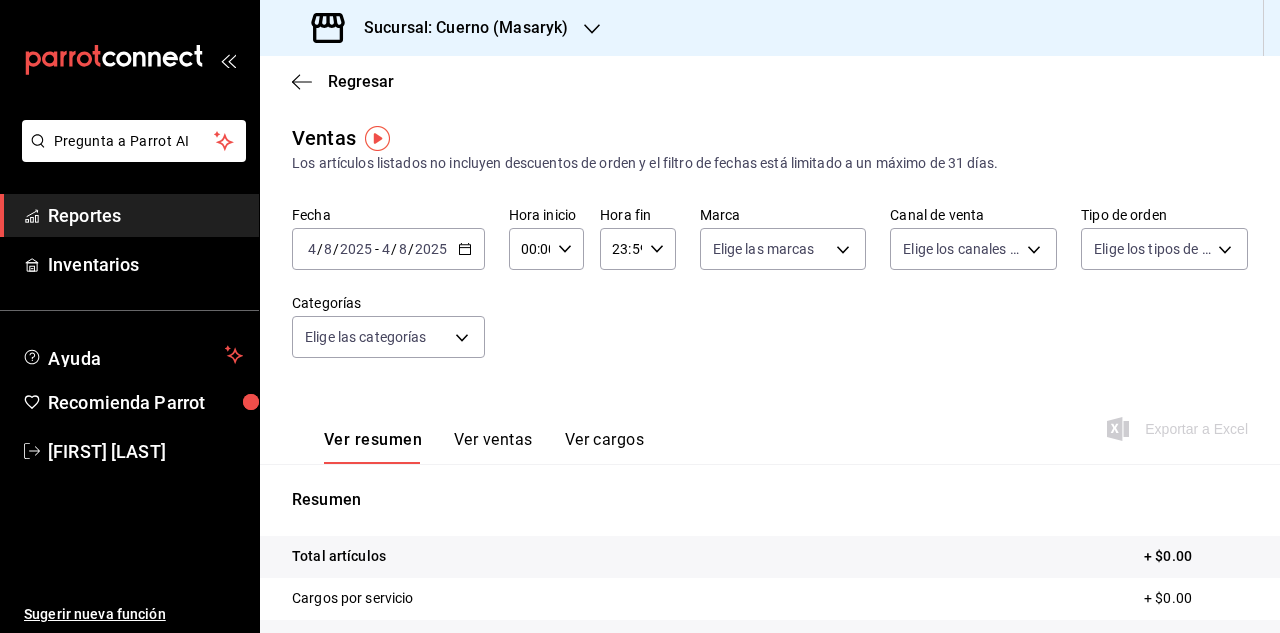 click 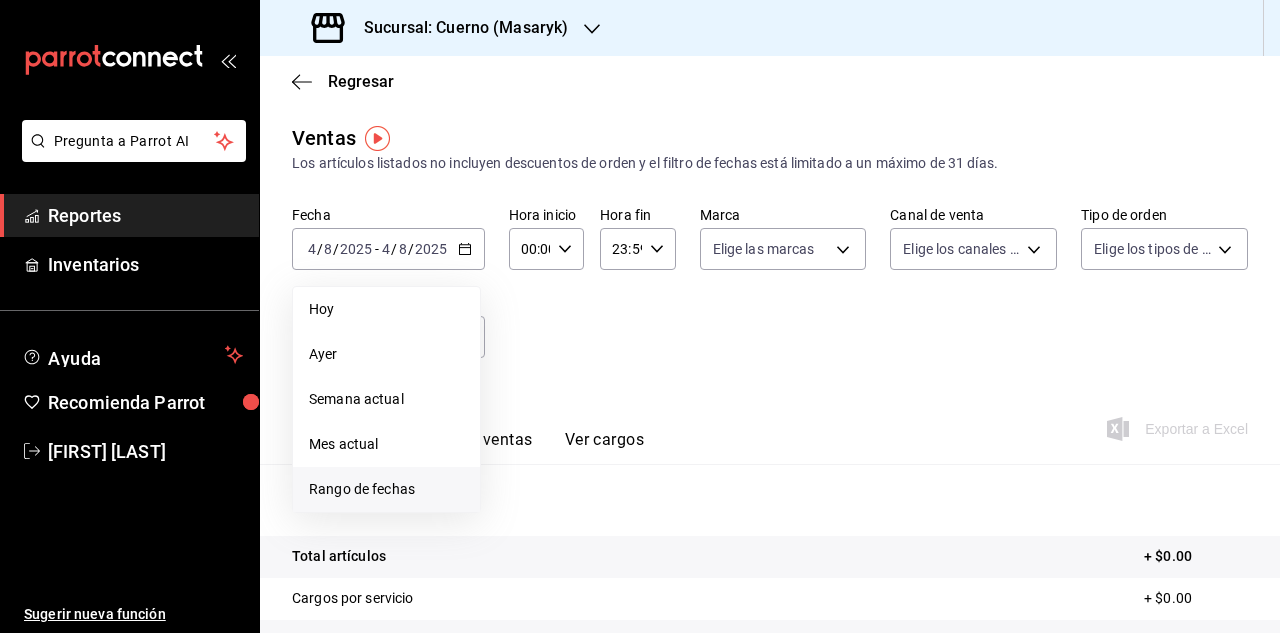 click on "Rango de fechas" at bounding box center [386, 489] 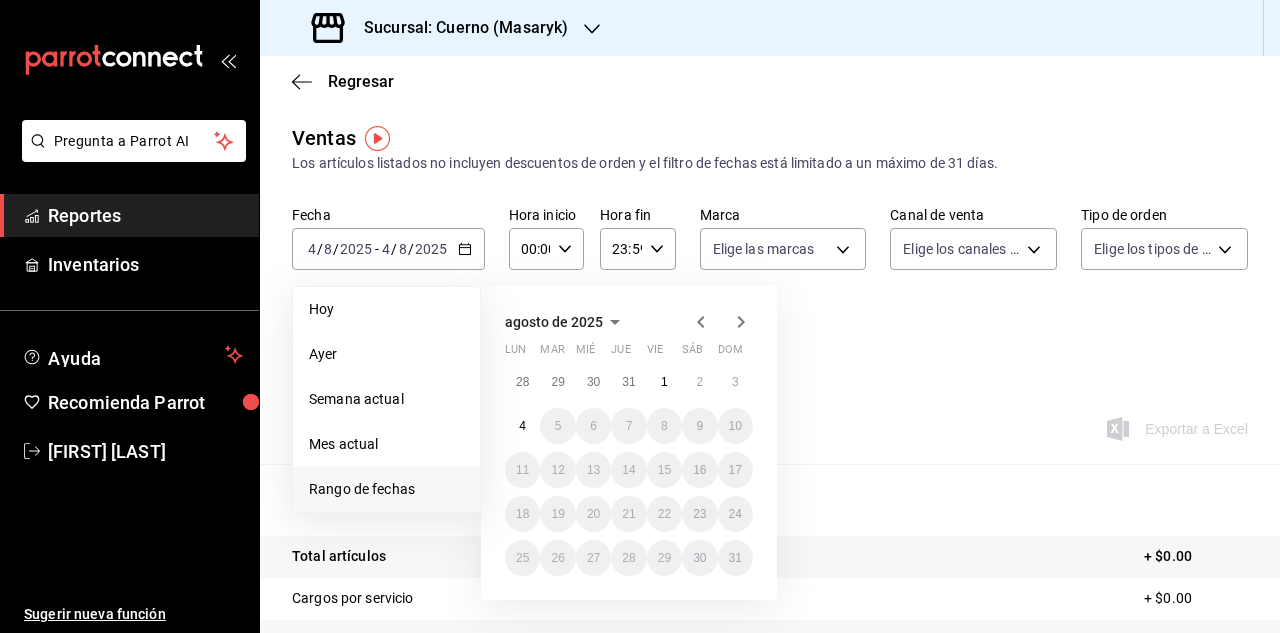 click 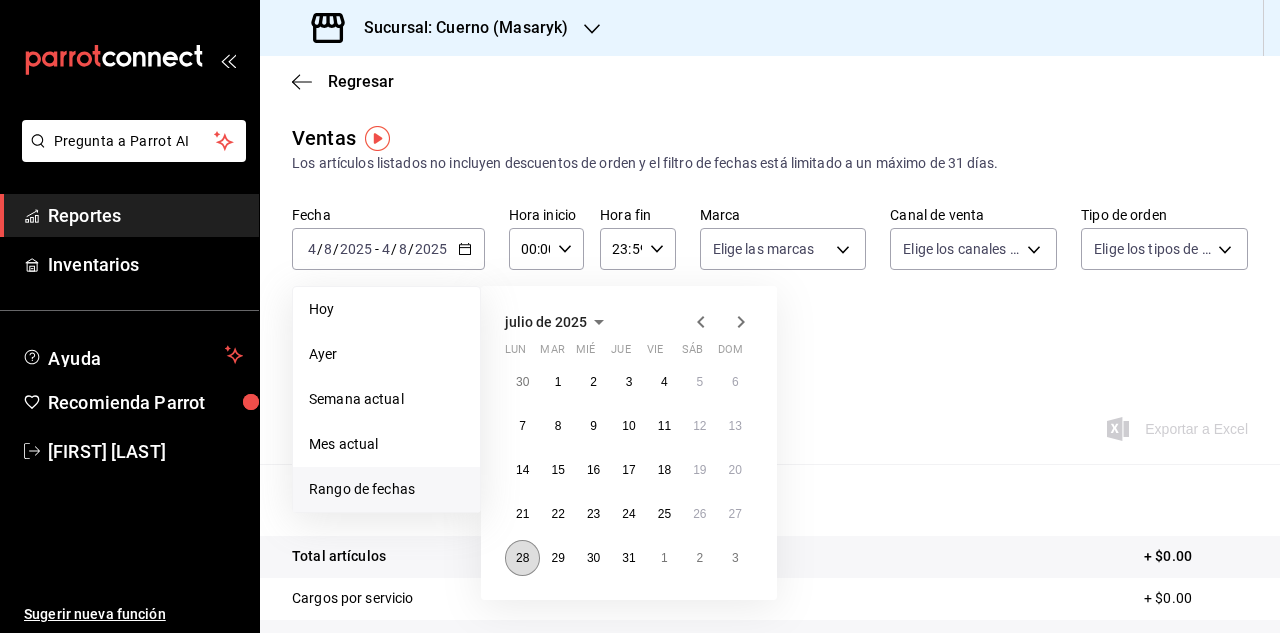 click on "28" at bounding box center [522, 558] 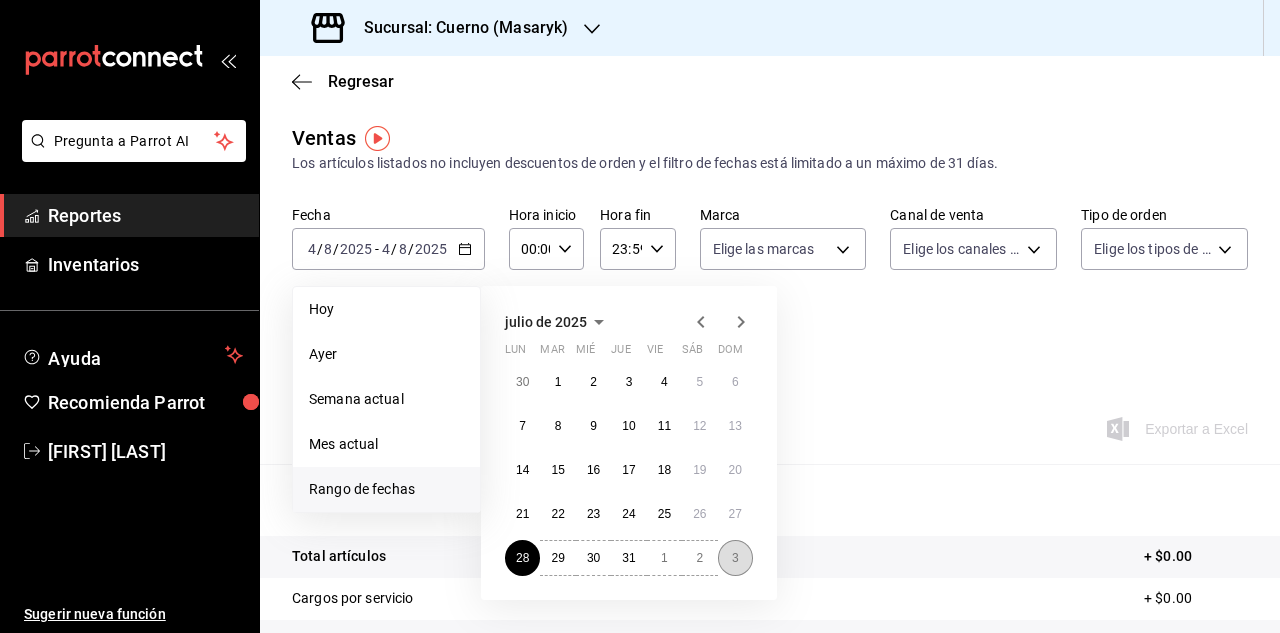click on "3" at bounding box center [735, 558] 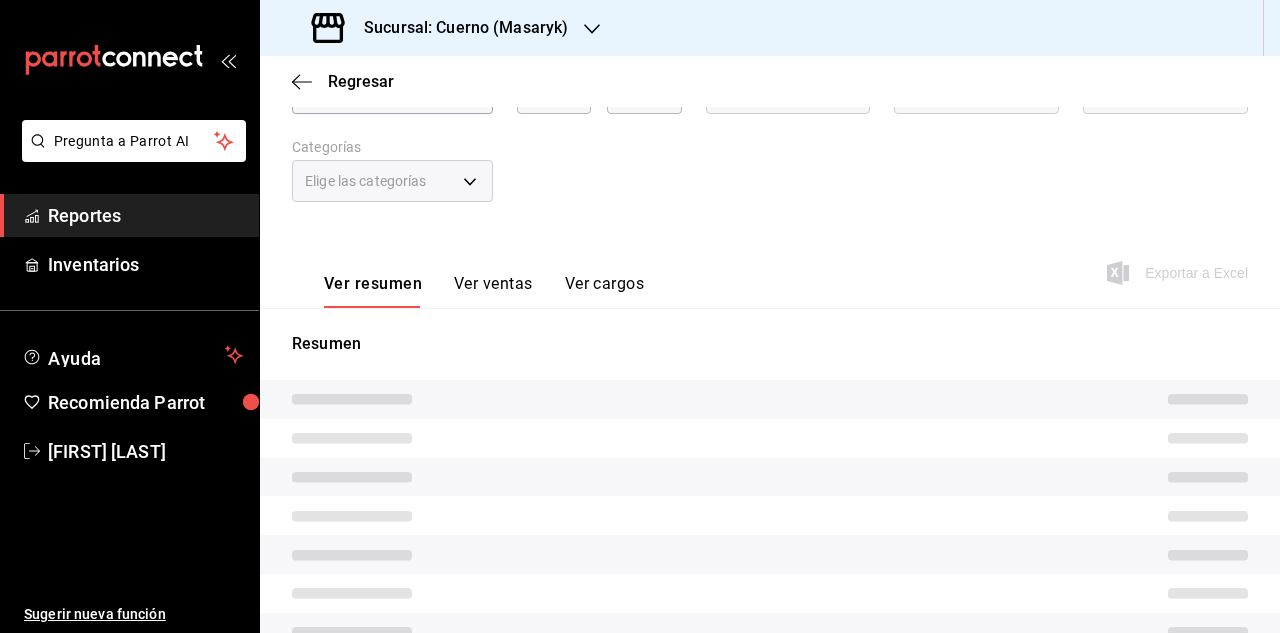 scroll, scrollTop: 208, scrollLeft: 0, axis: vertical 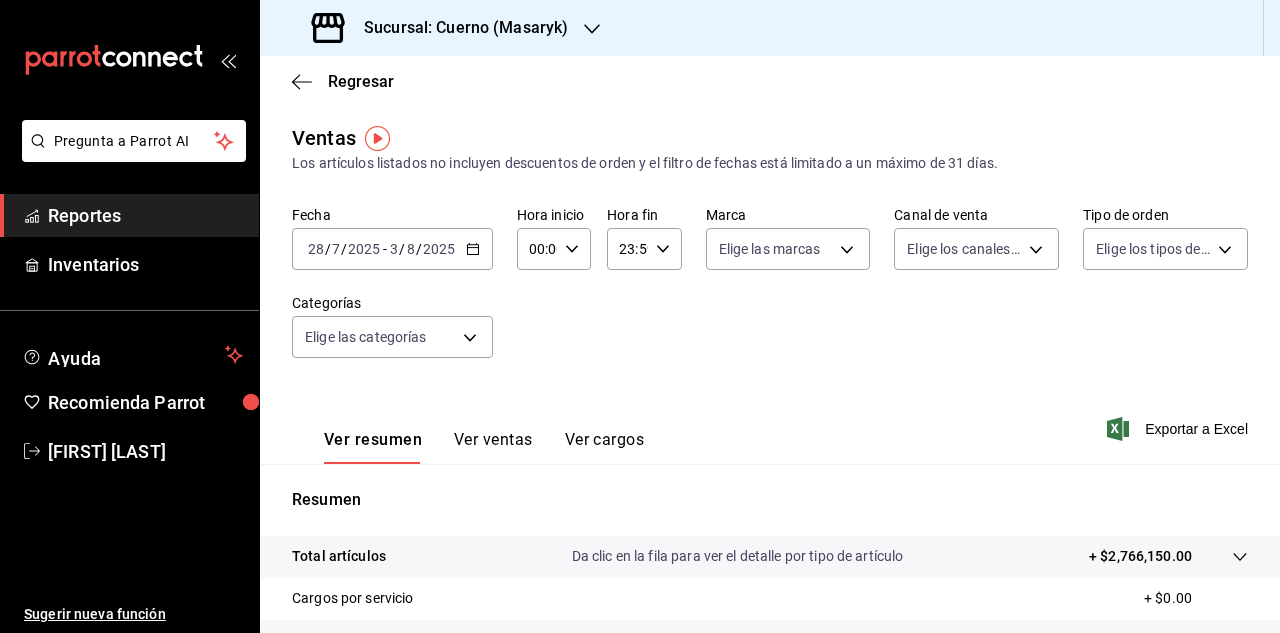 click 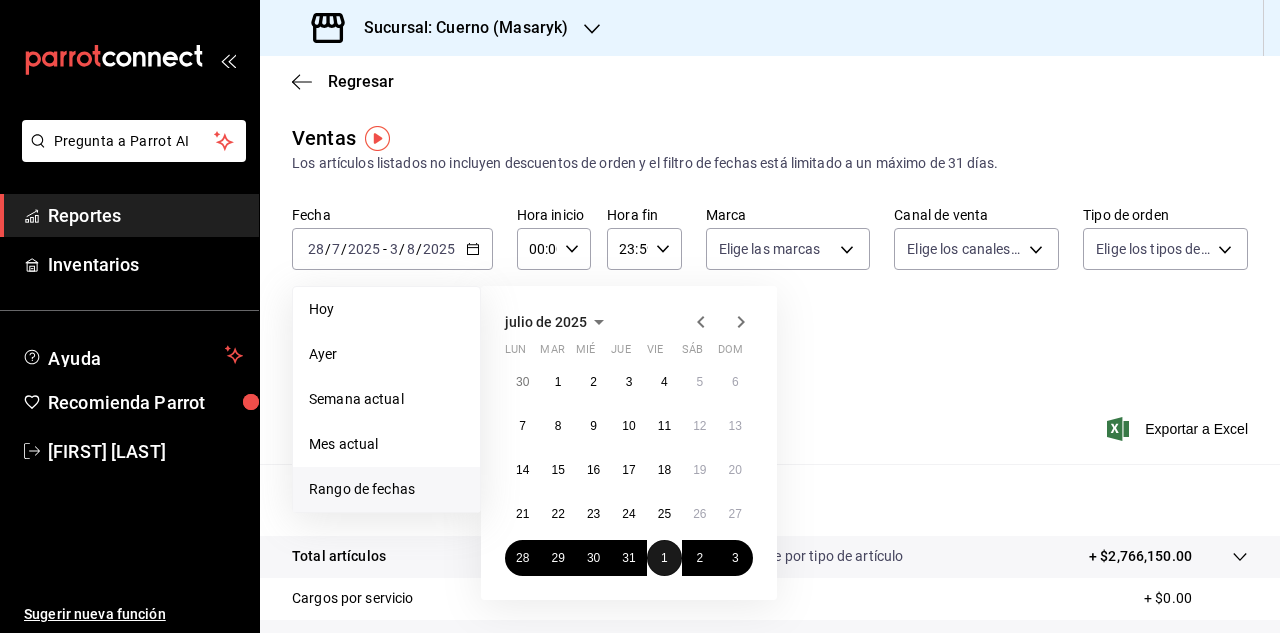 click on "1" at bounding box center [664, 558] 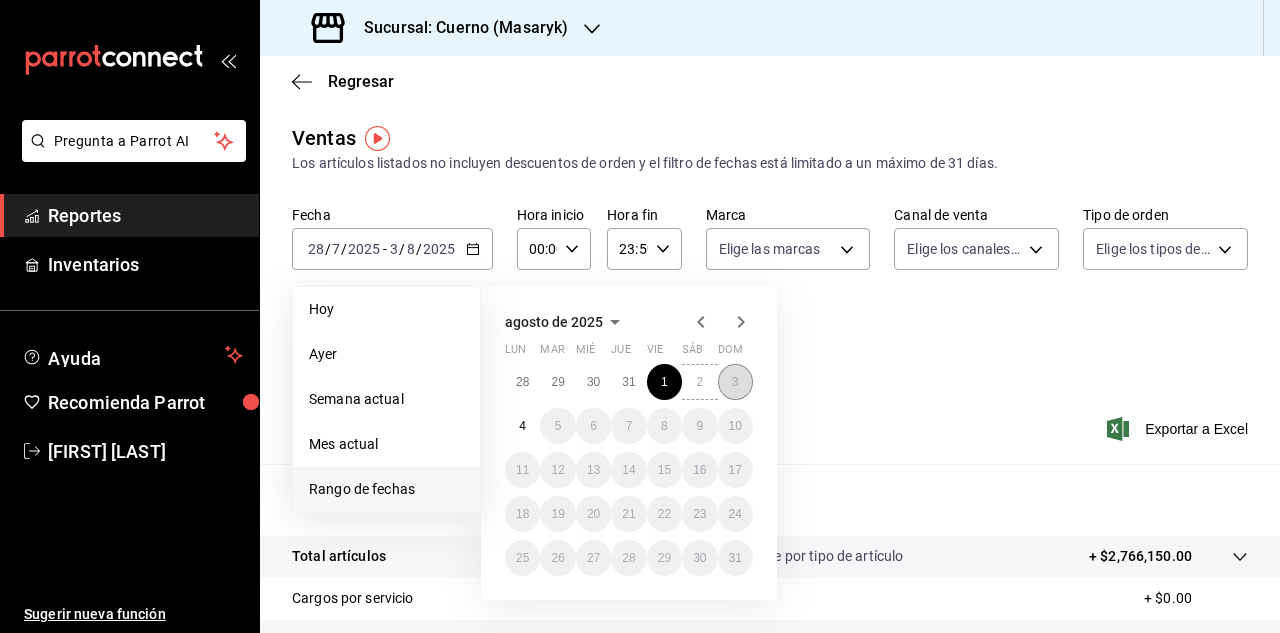 click on "3" at bounding box center [735, 382] 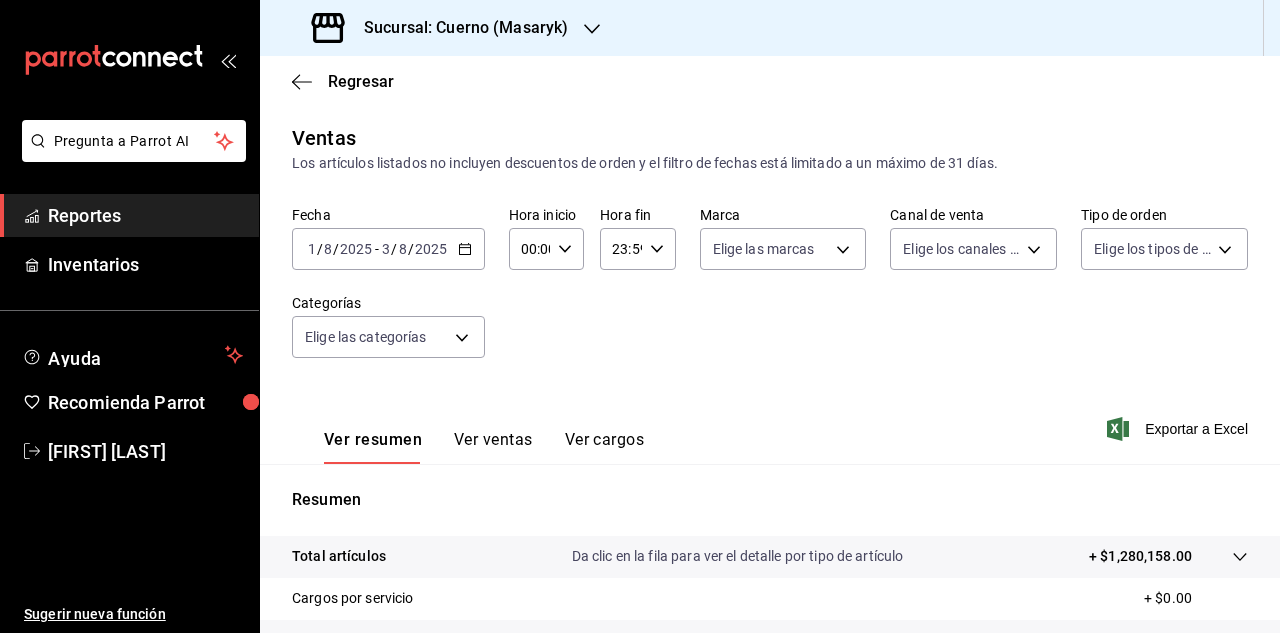 scroll, scrollTop: 325, scrollLeft: 0, axis: vertical 